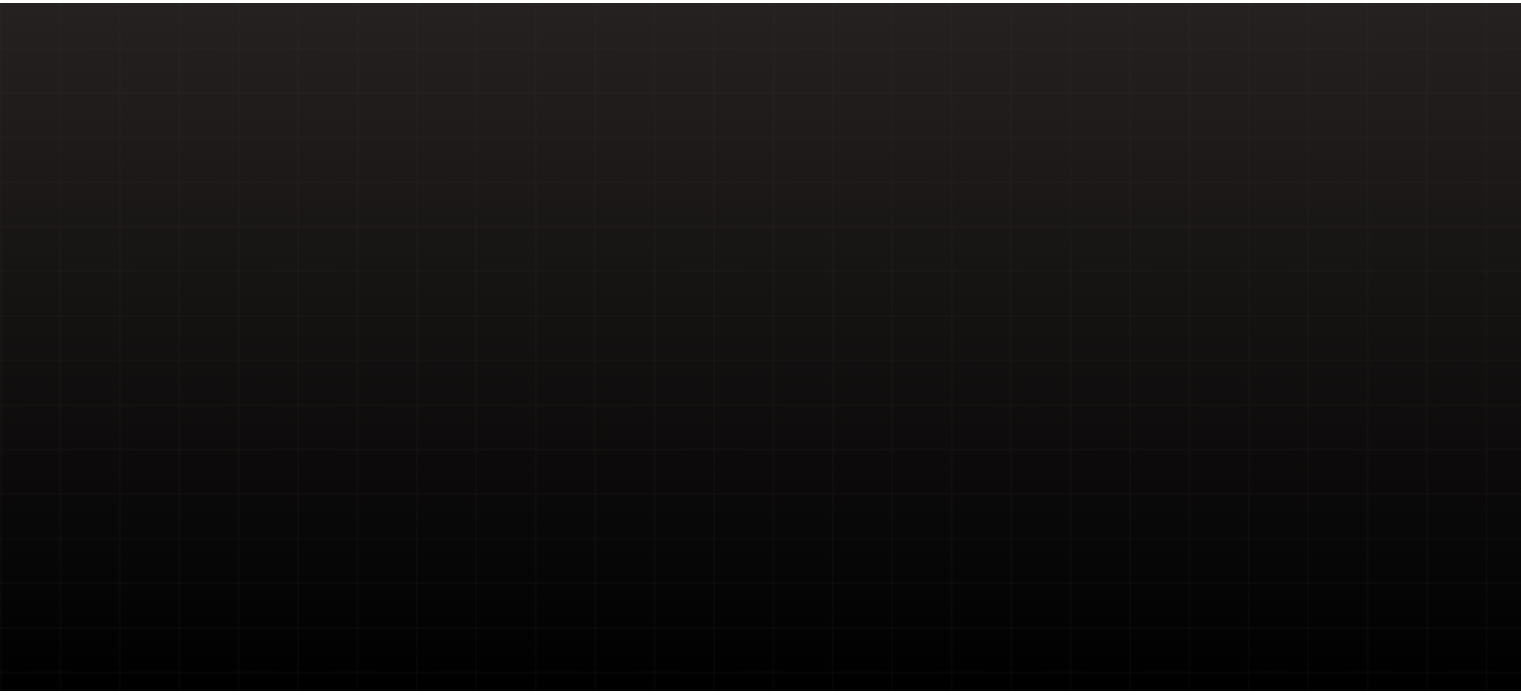 scroll, scrollTop: 0, scrollLeft: 0, axis: both 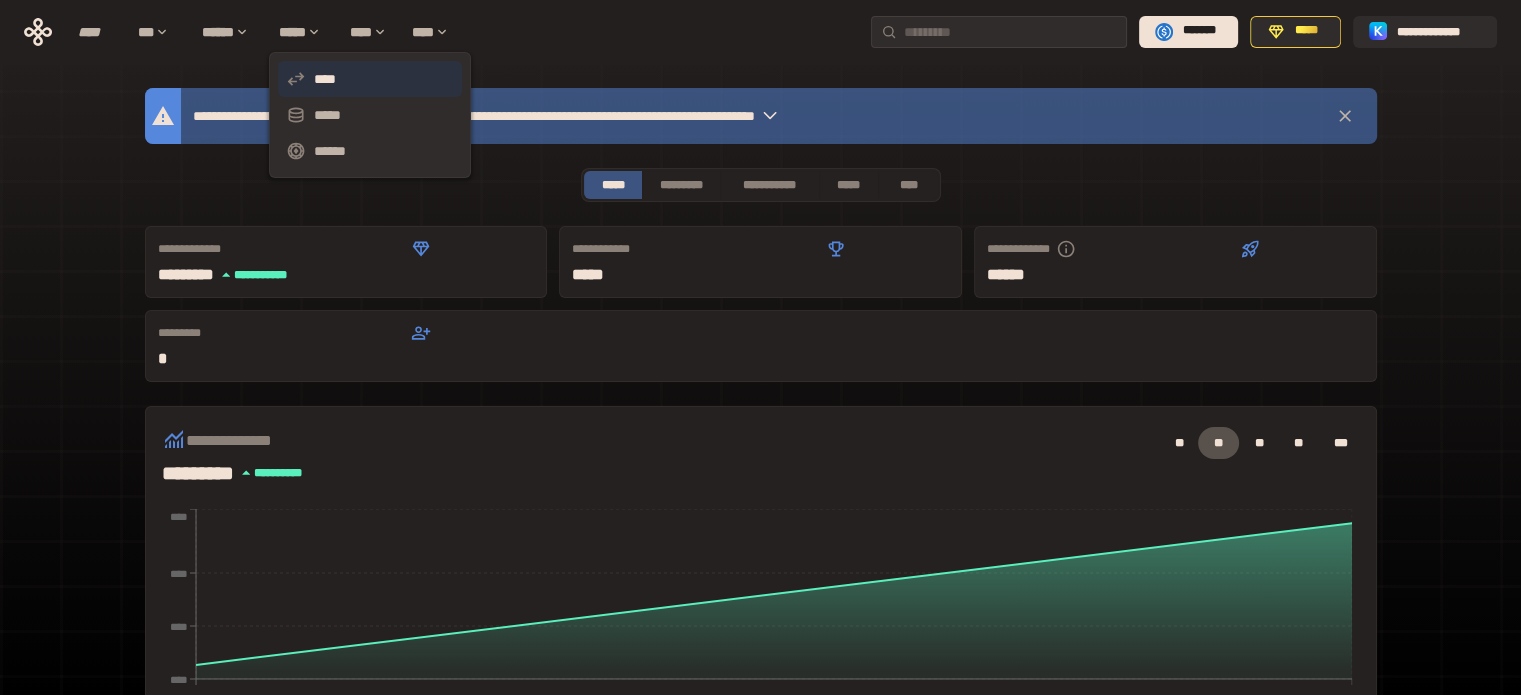 click on "****" at bounding box center [370, 79] 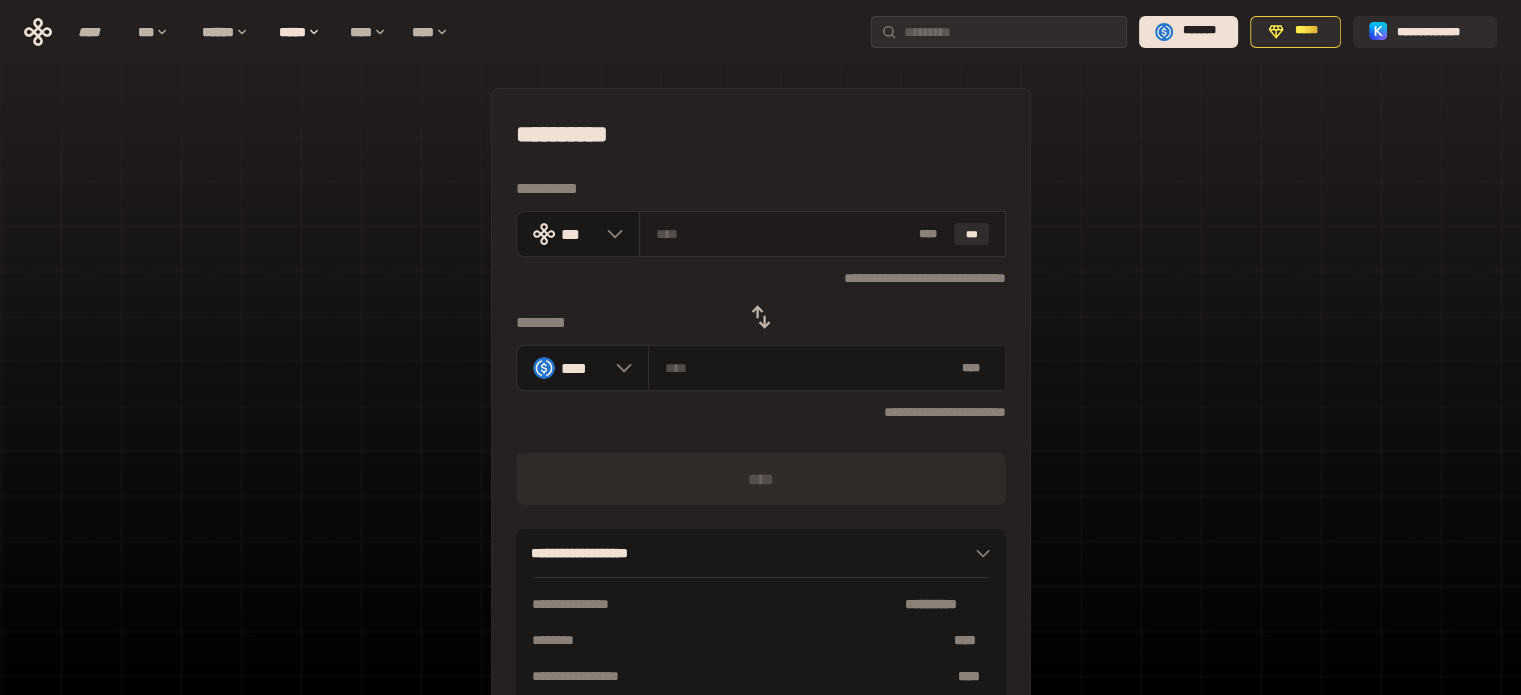 click at bounding box center (783, 234) 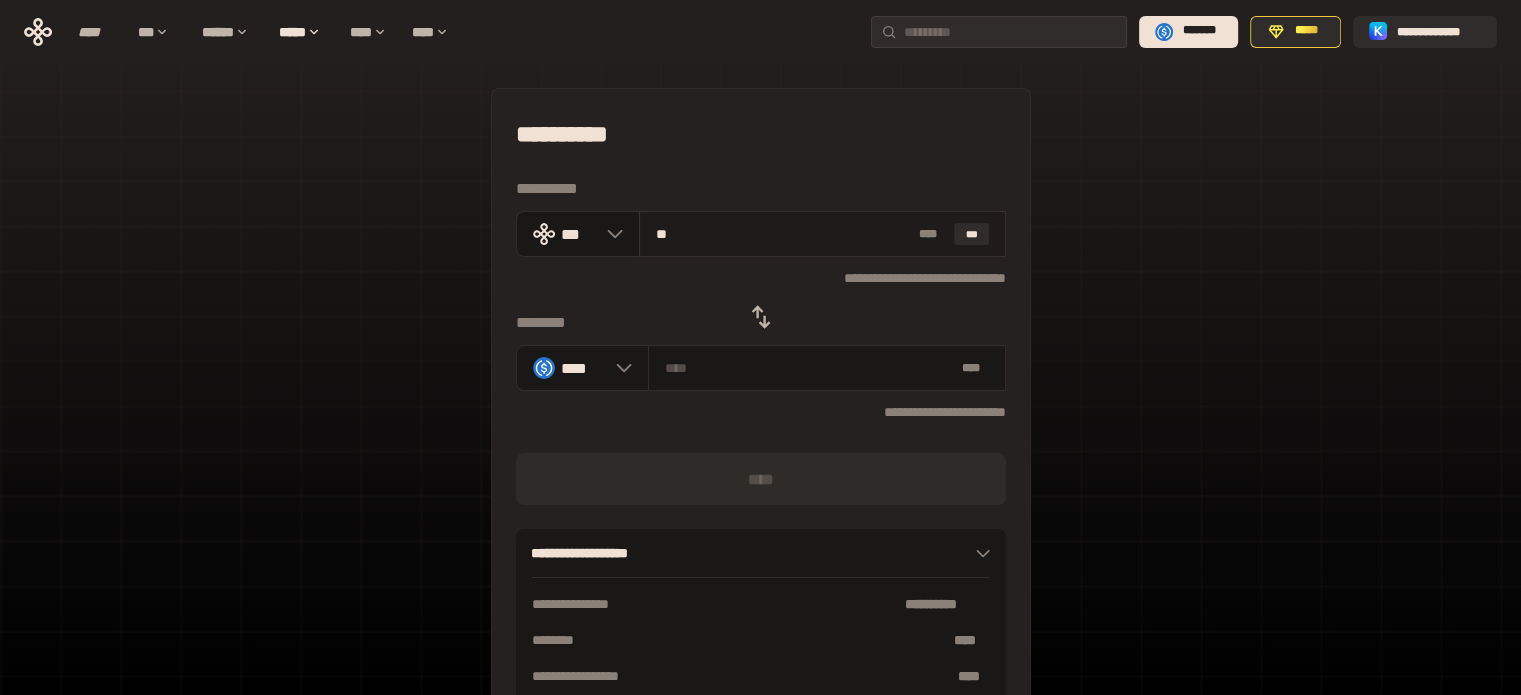 type on "***" 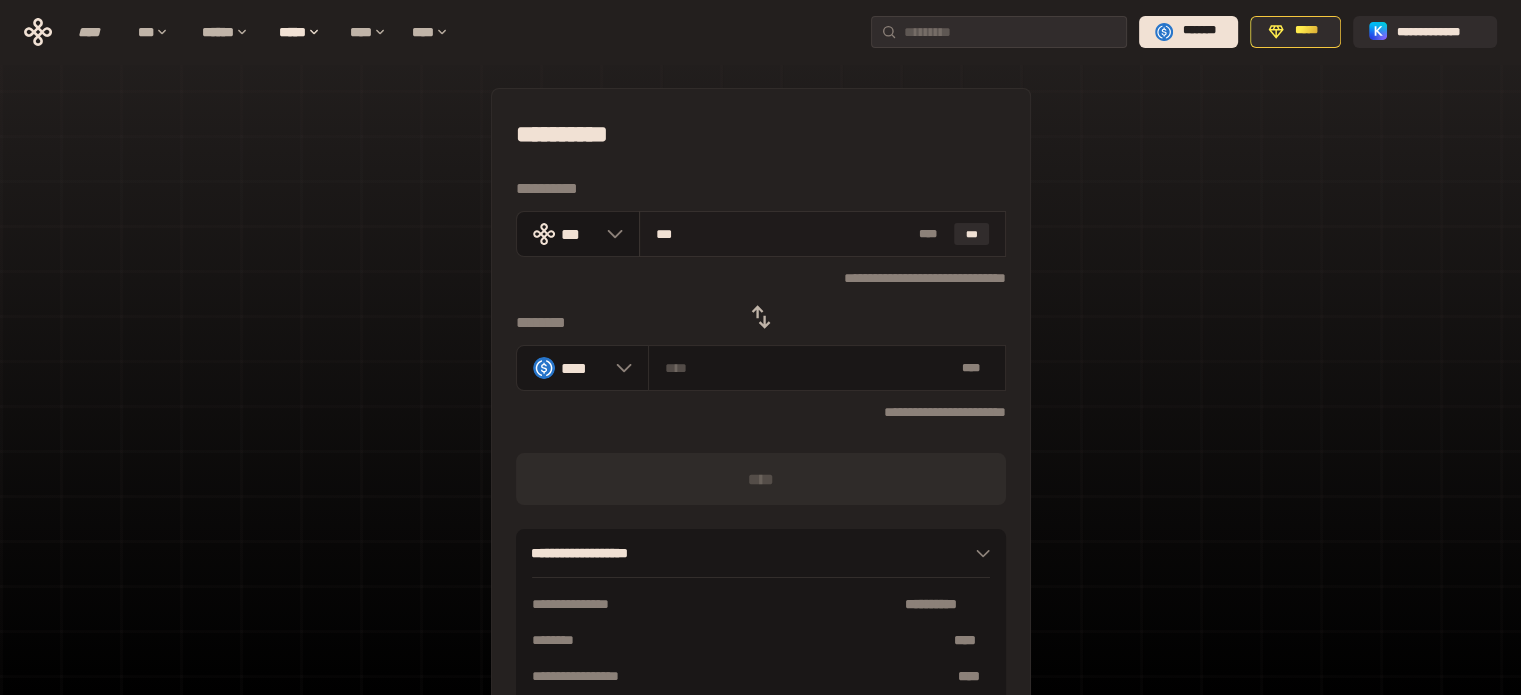 type on "********" 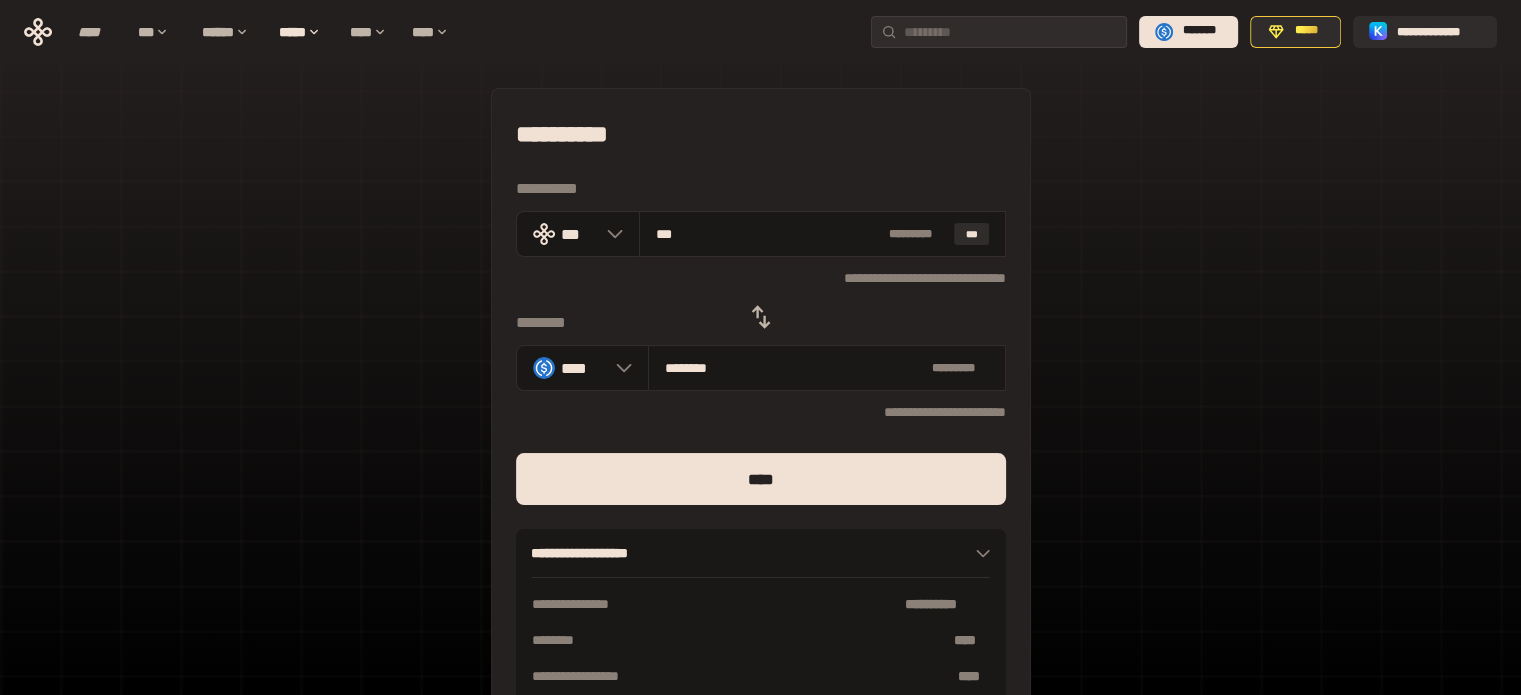 type on "**" 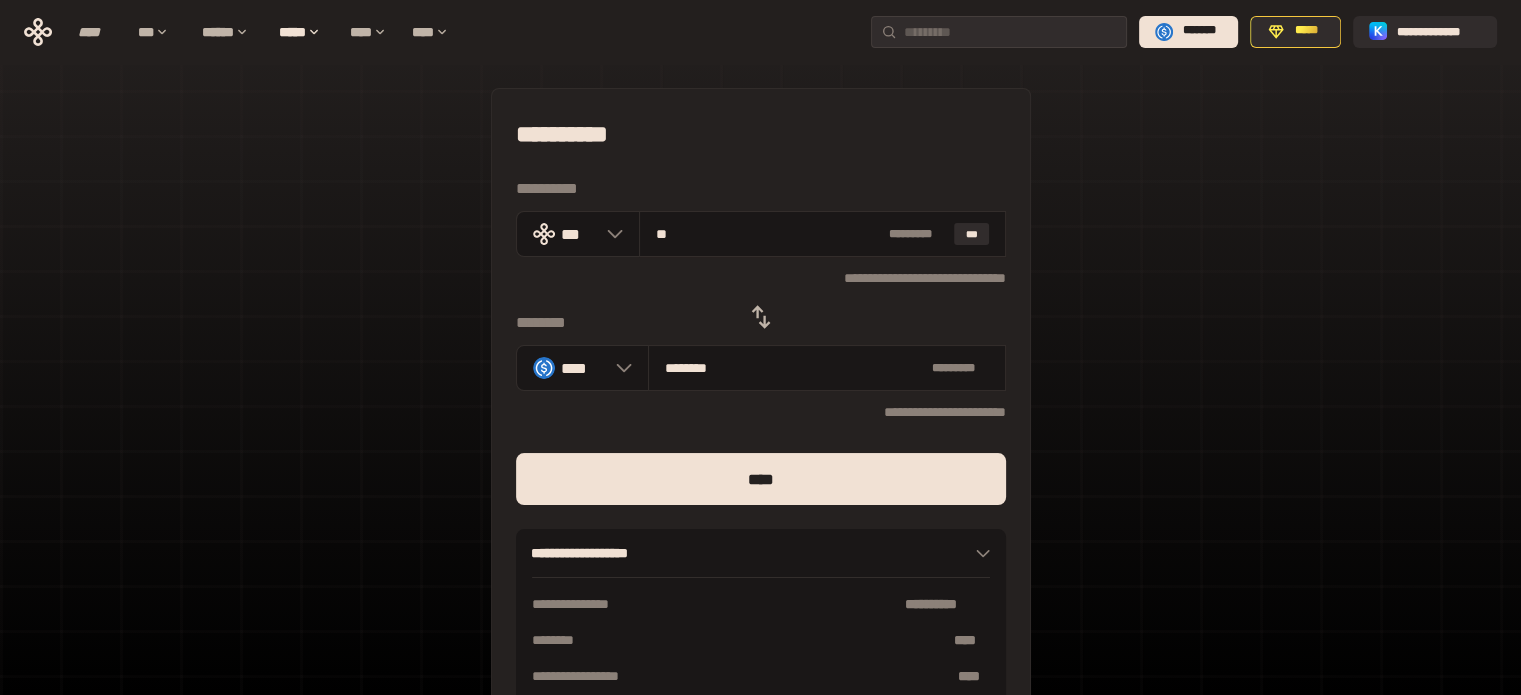 type 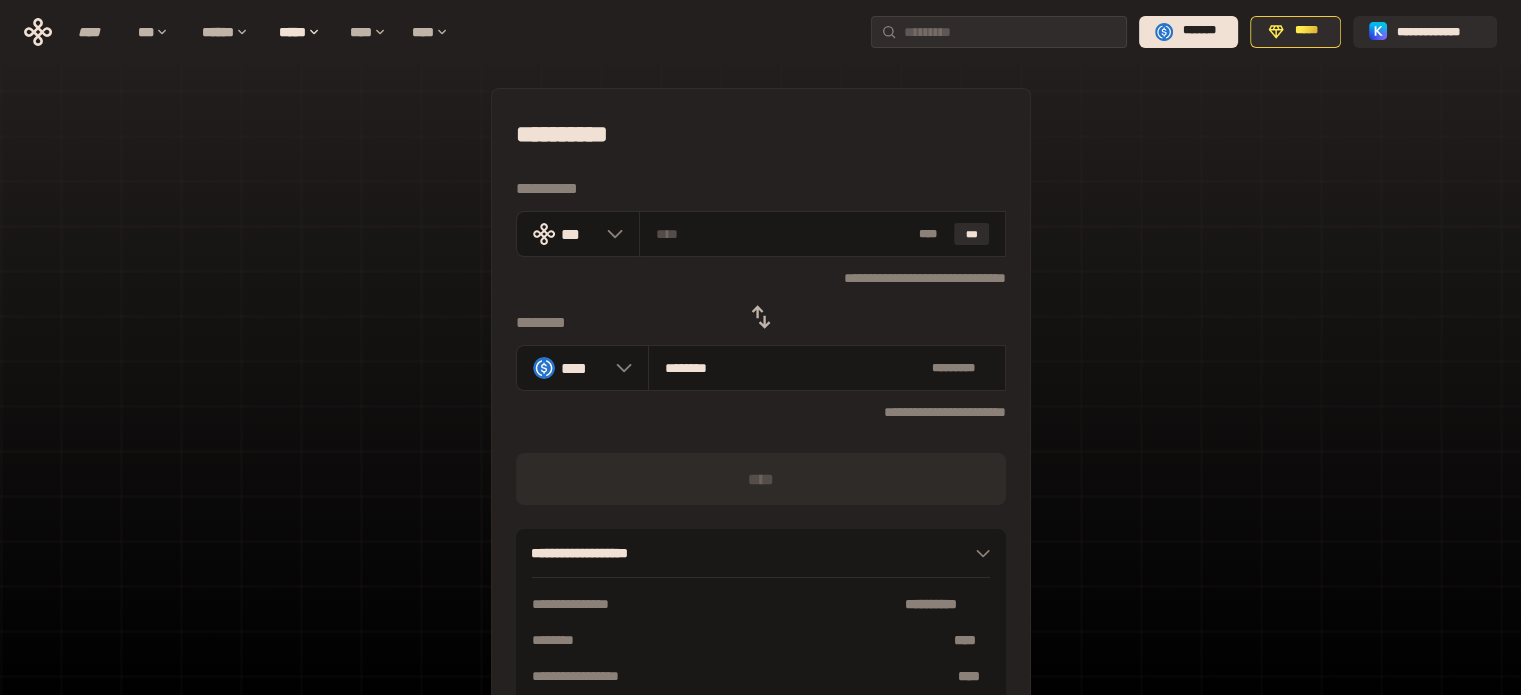 click 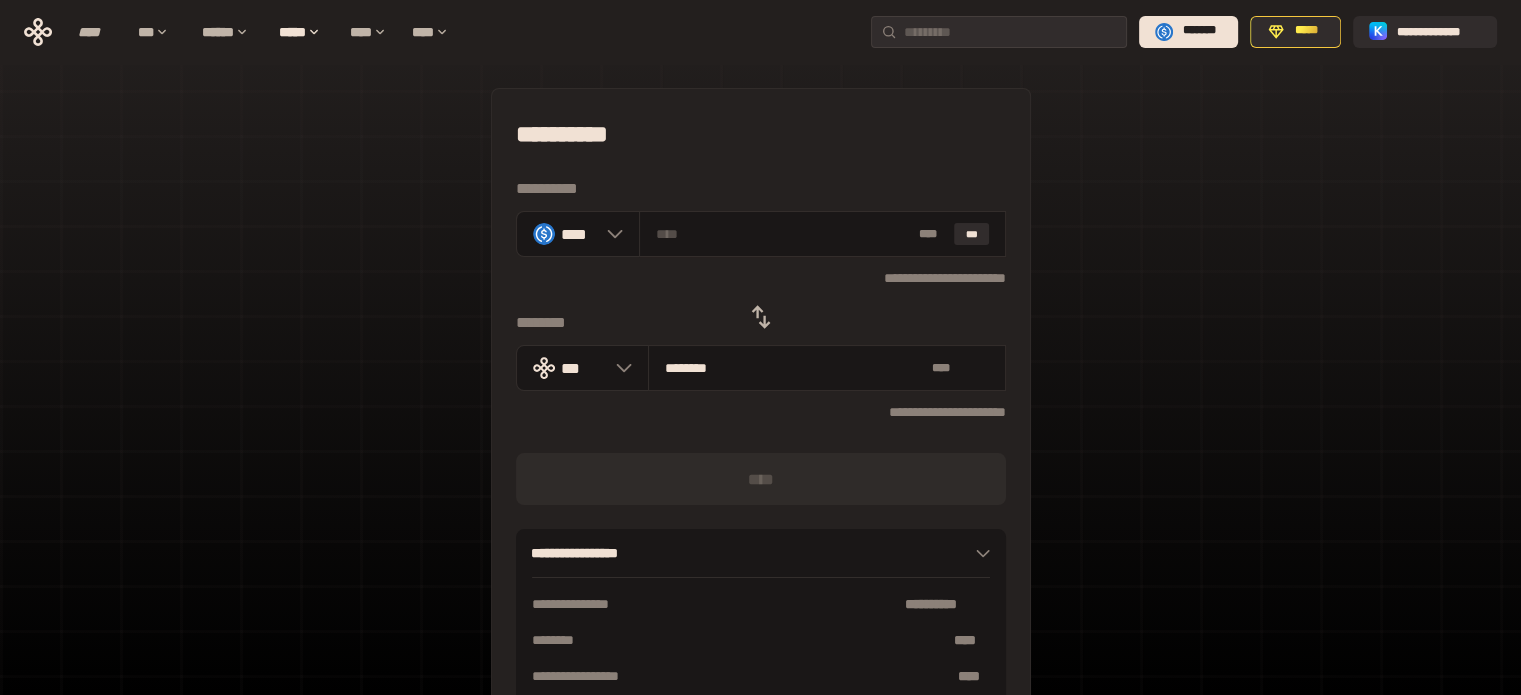 type 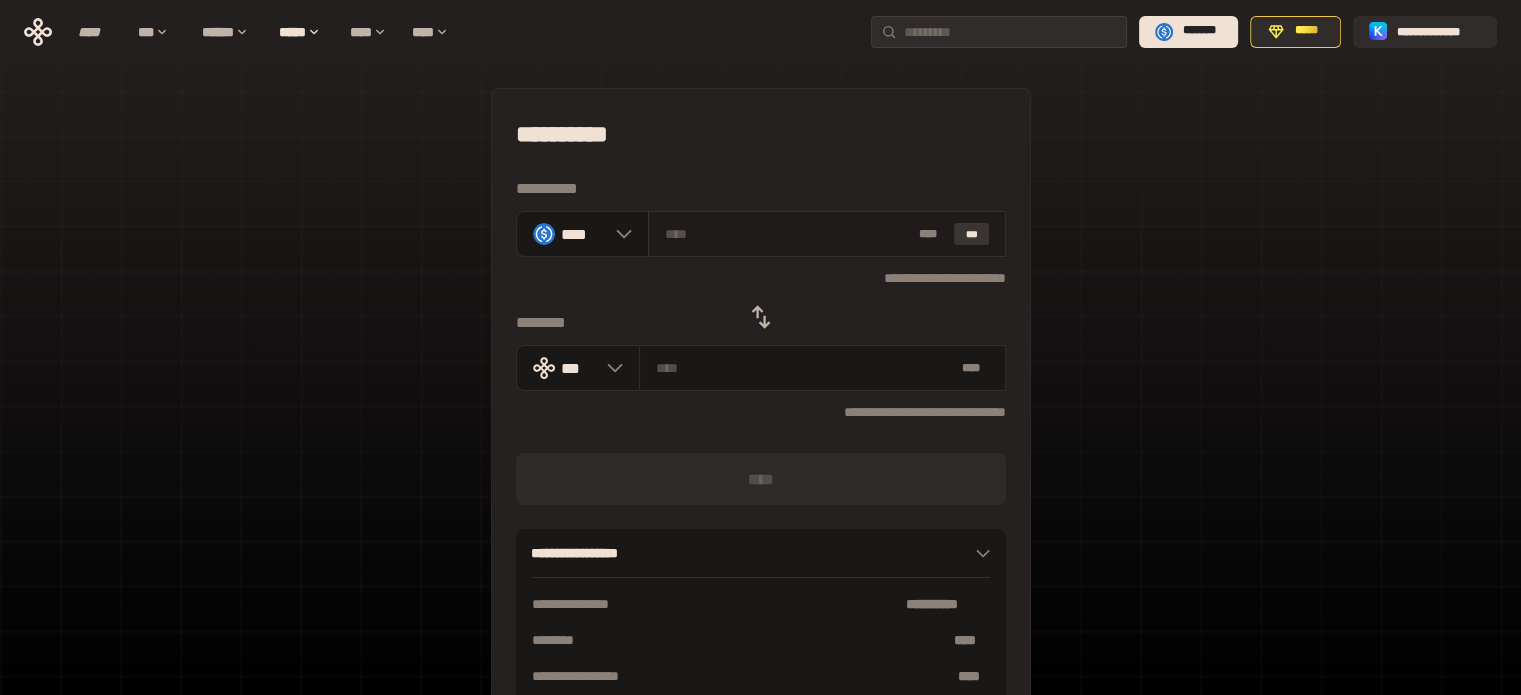 click on "***" at bounding box center (972, 234) 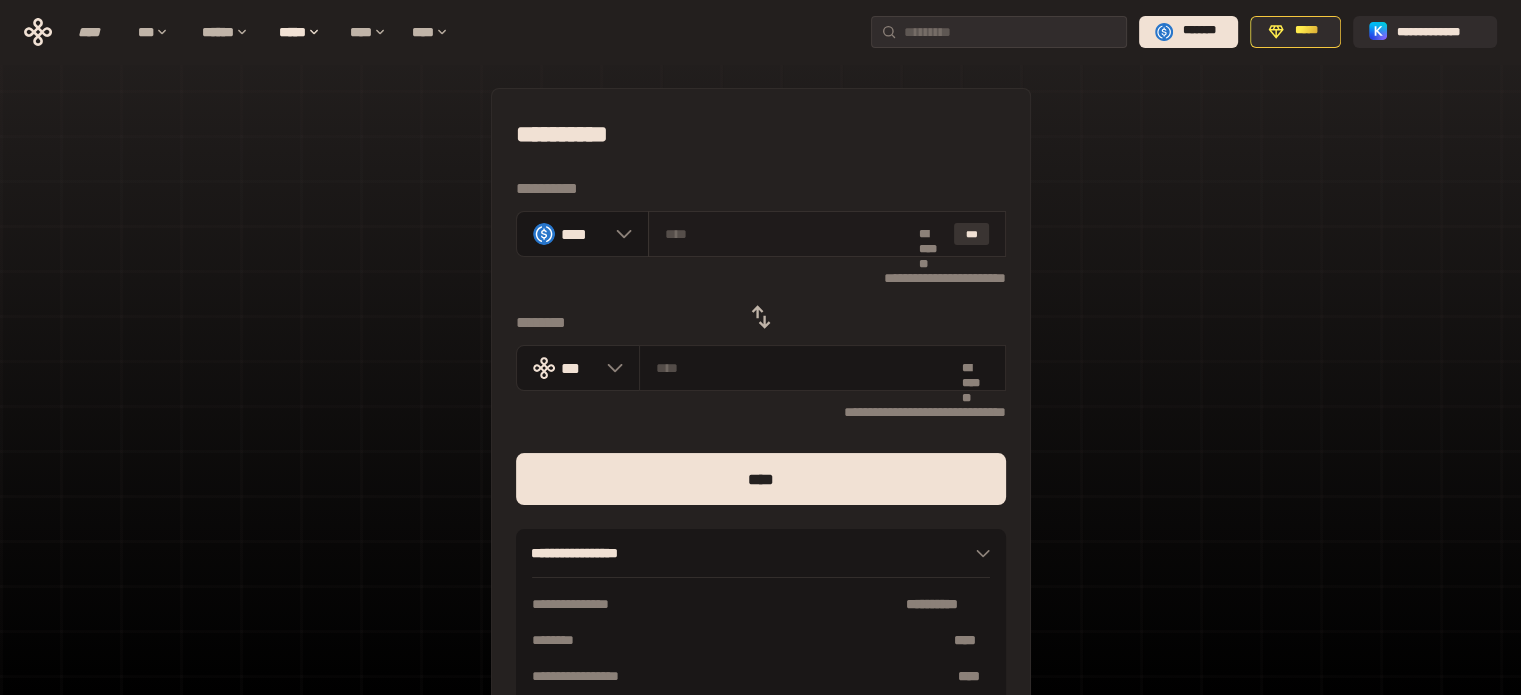type on "********" 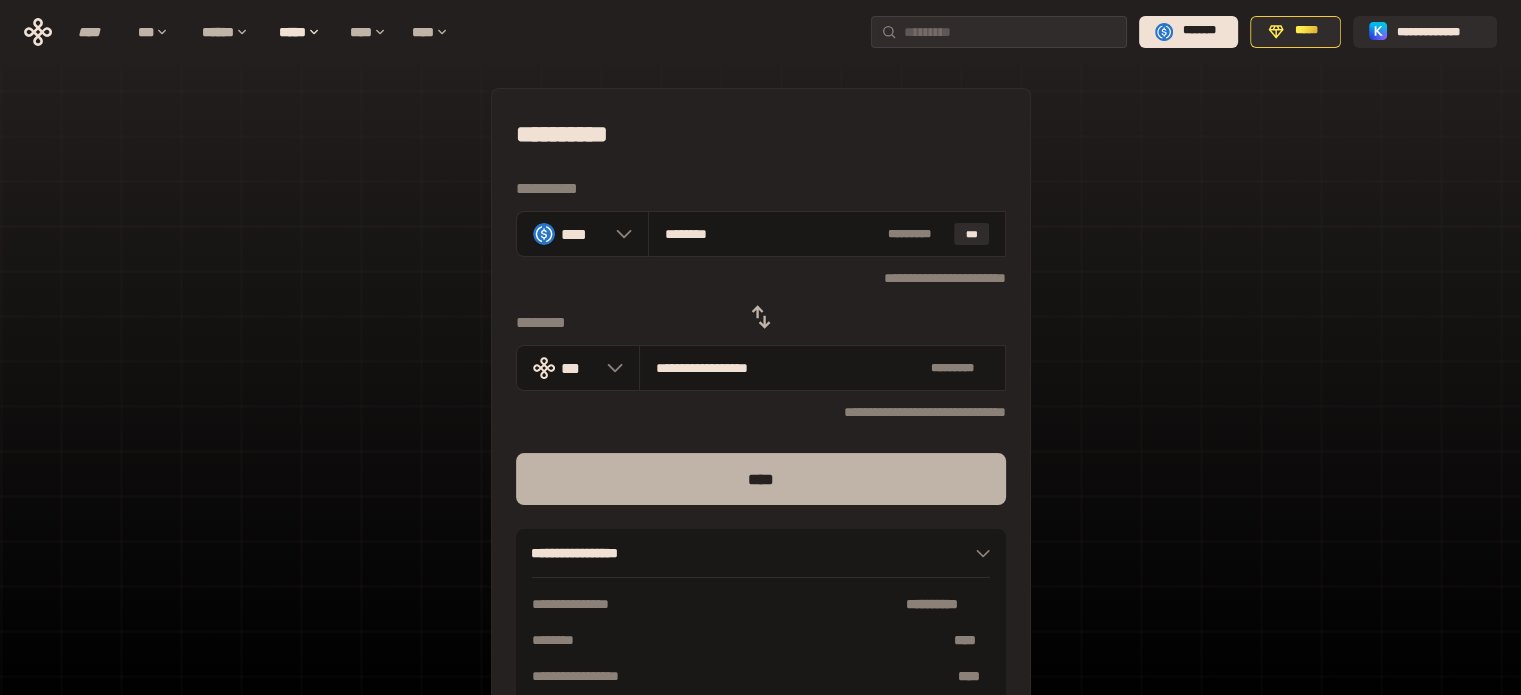 click on "****" at bounding box center (761, 479) 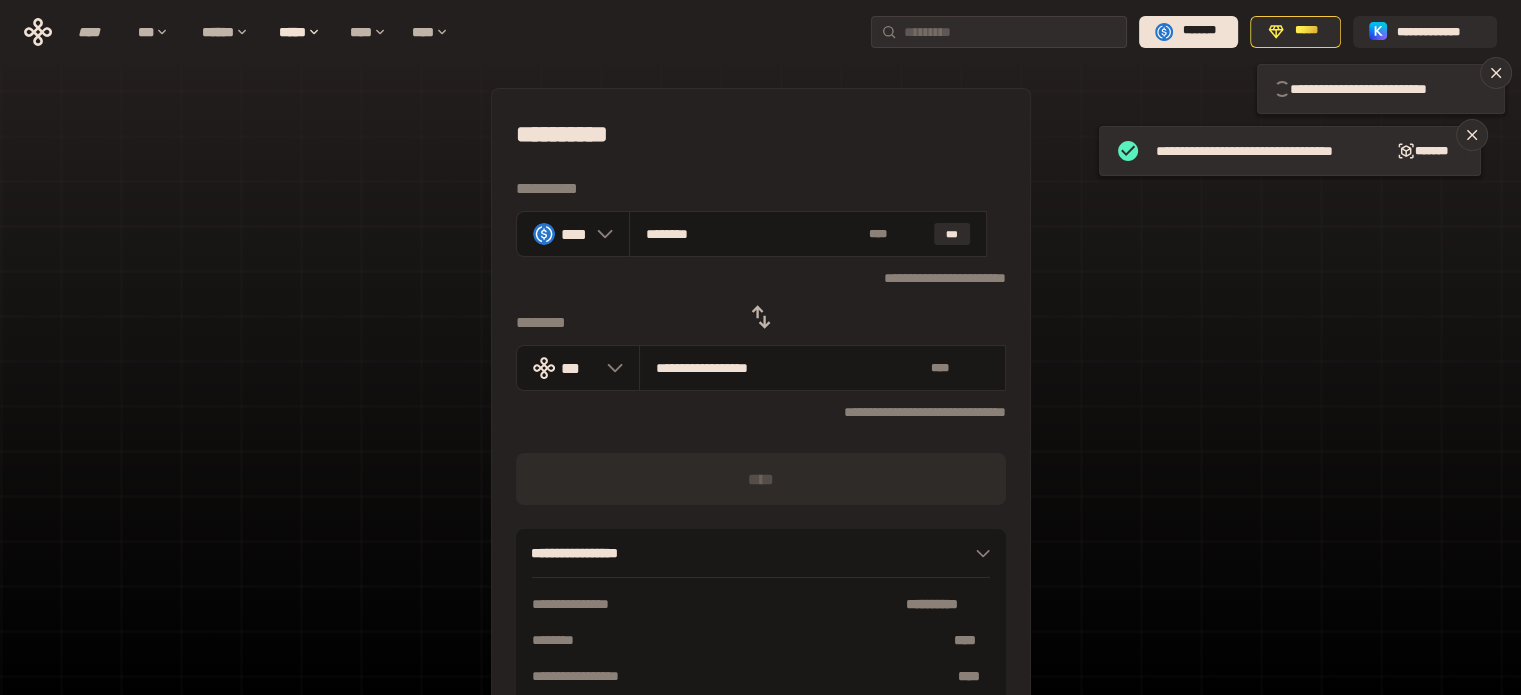 type 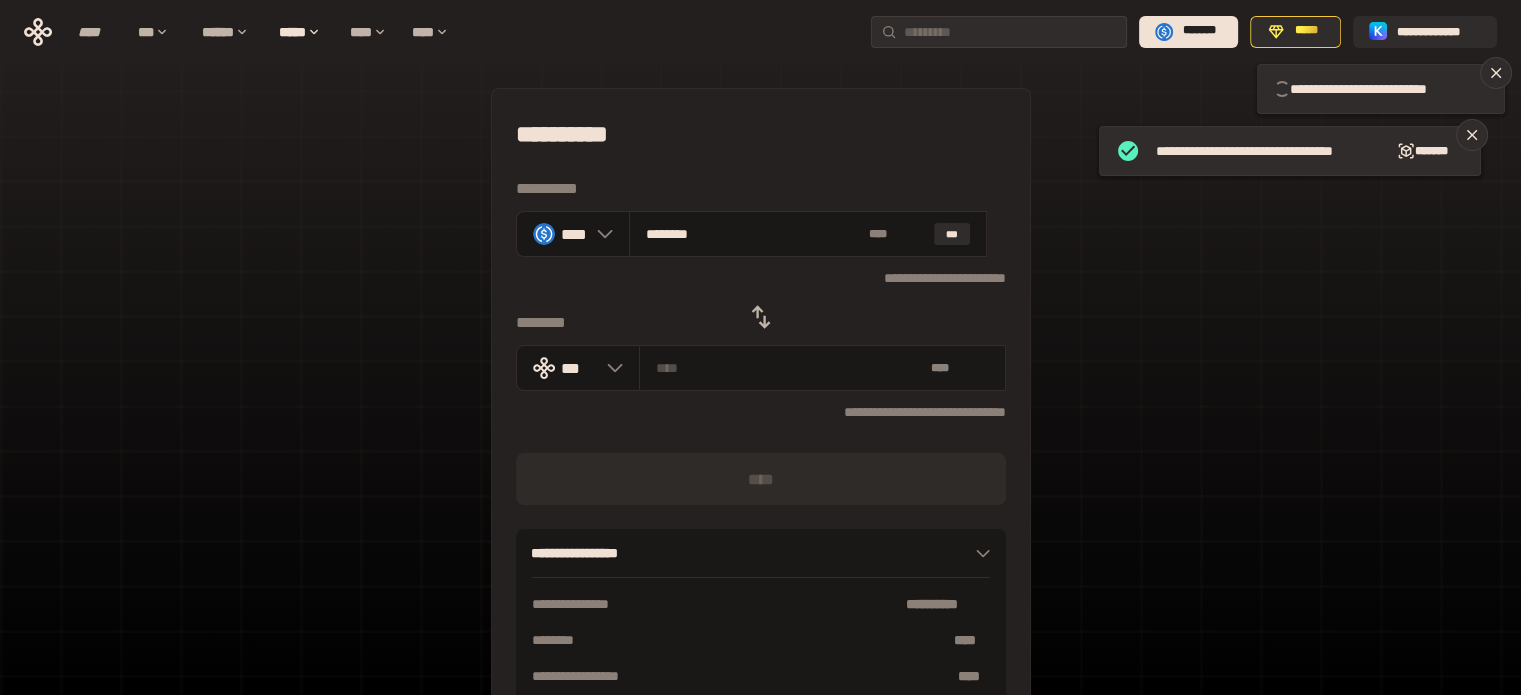 type 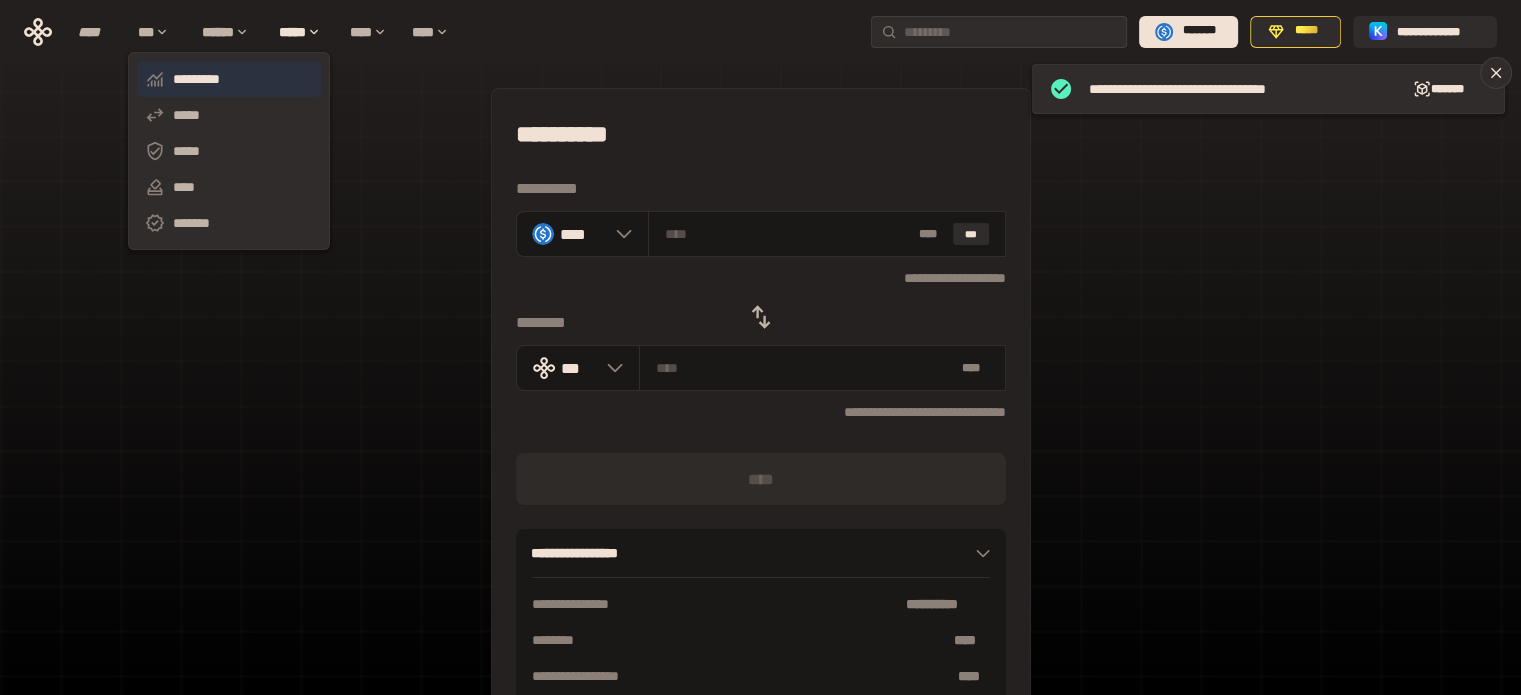 click on "*********" at bounding box center (229, 79) 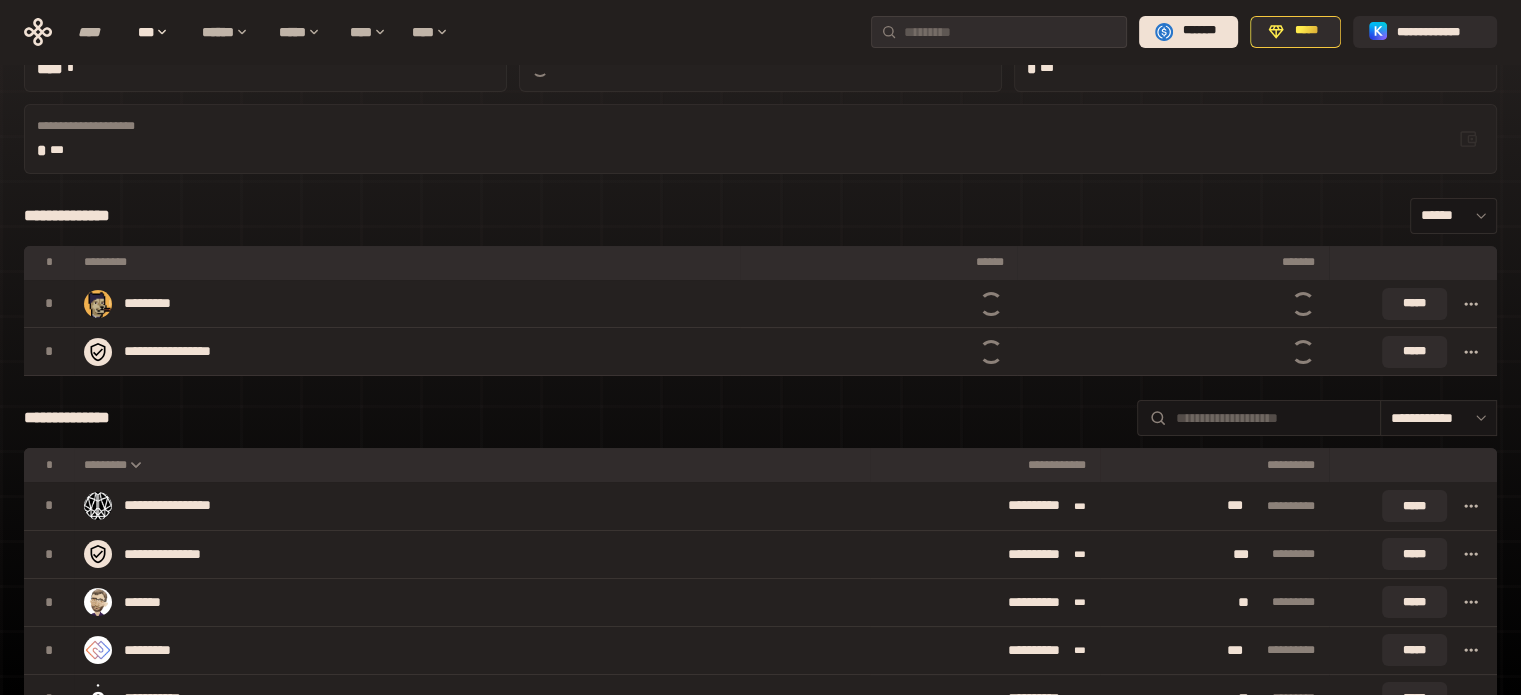scroll, scrollTop: 0, scrollLeft: 0, axis: both 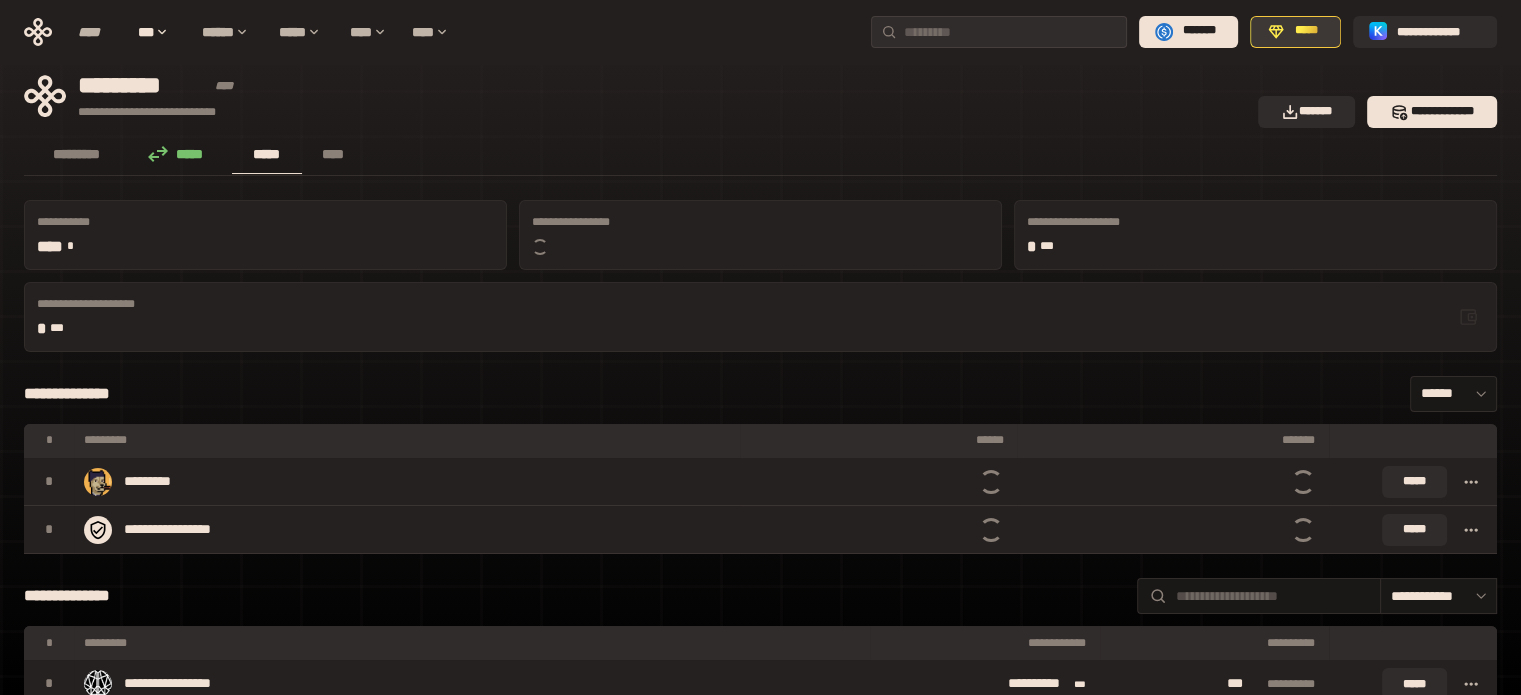 click on "*****" at bounding box center (1306, 31) 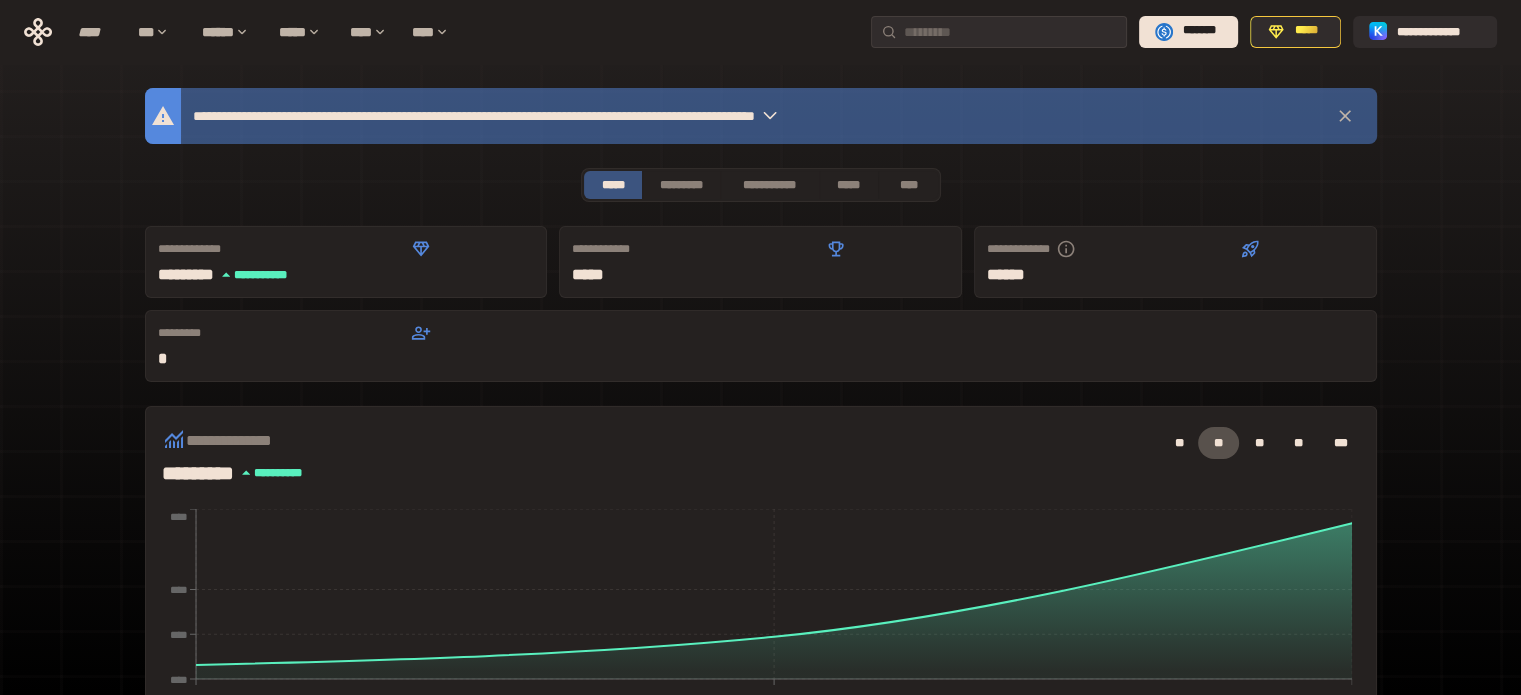 click 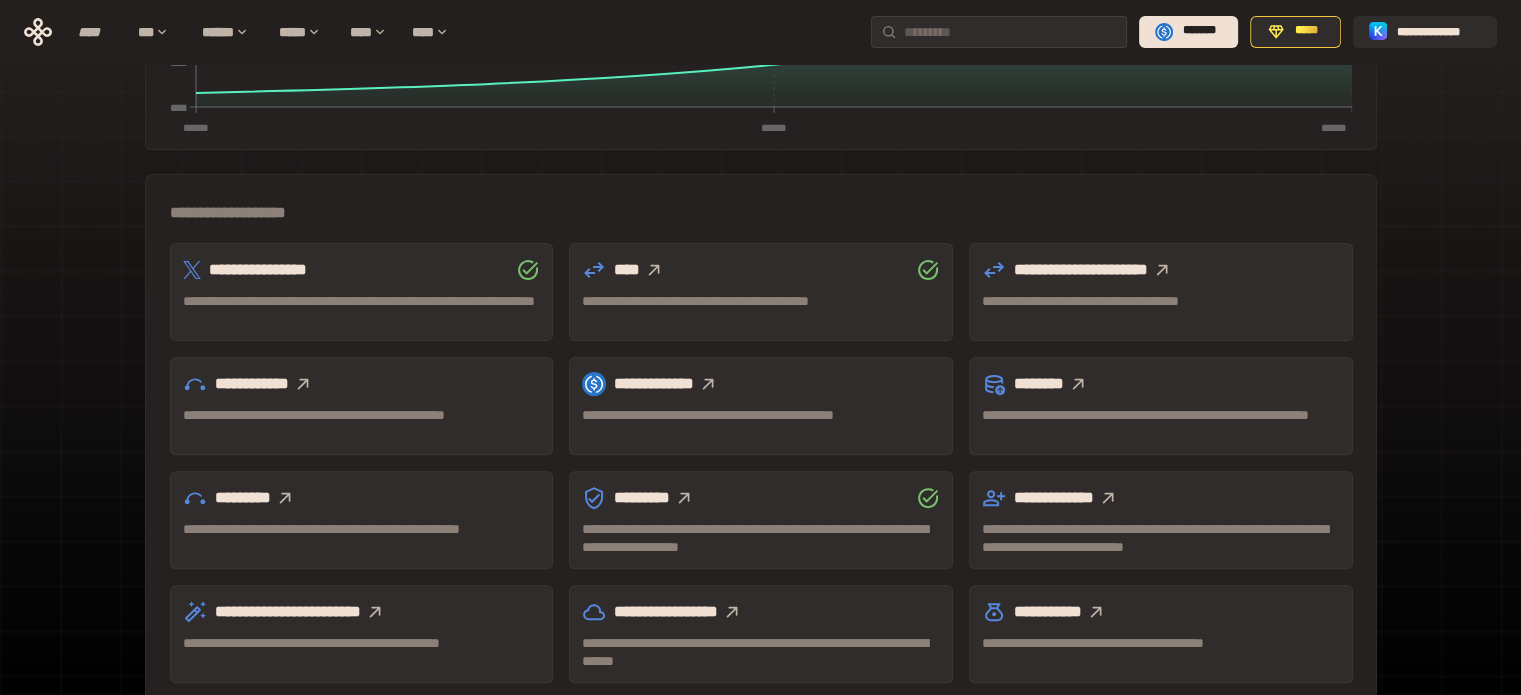 scroll, scrollTop: 589, scrollLeft: 0, axis: vertical 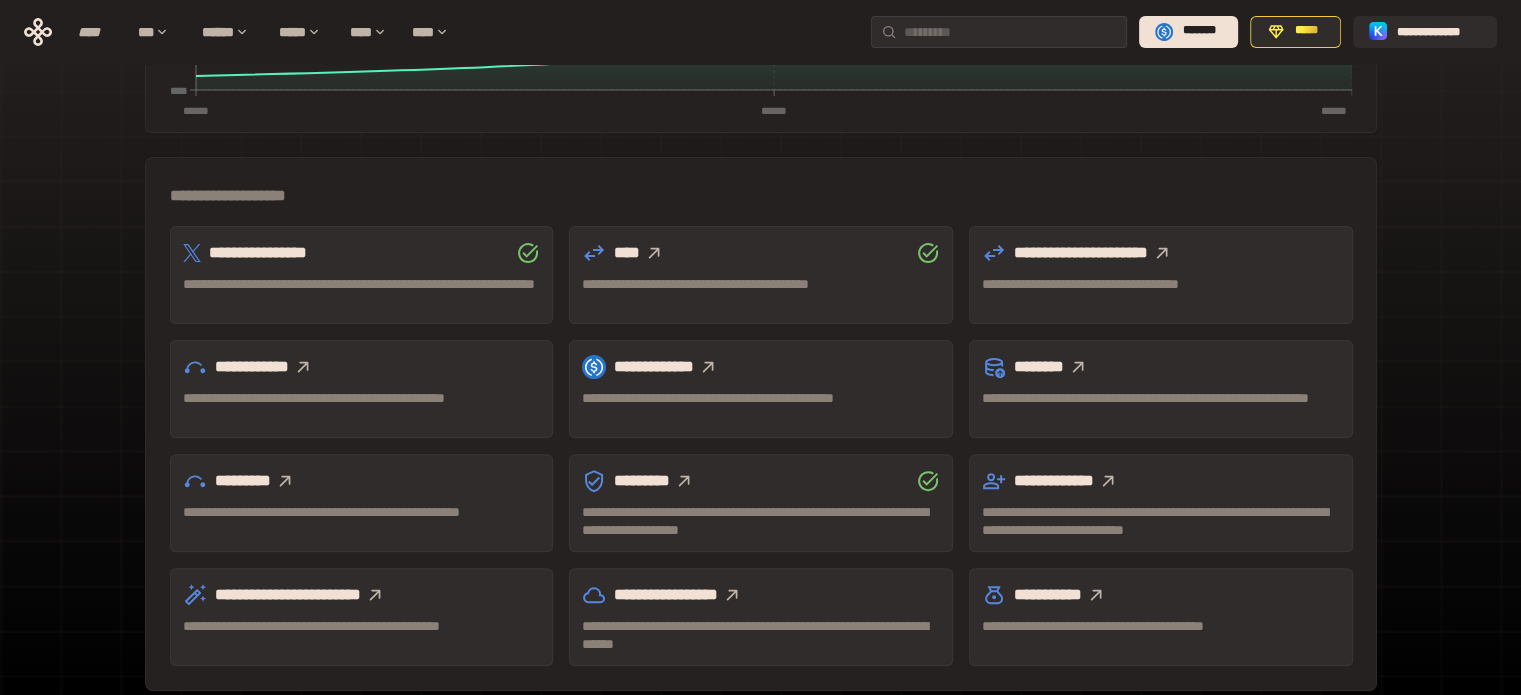 click 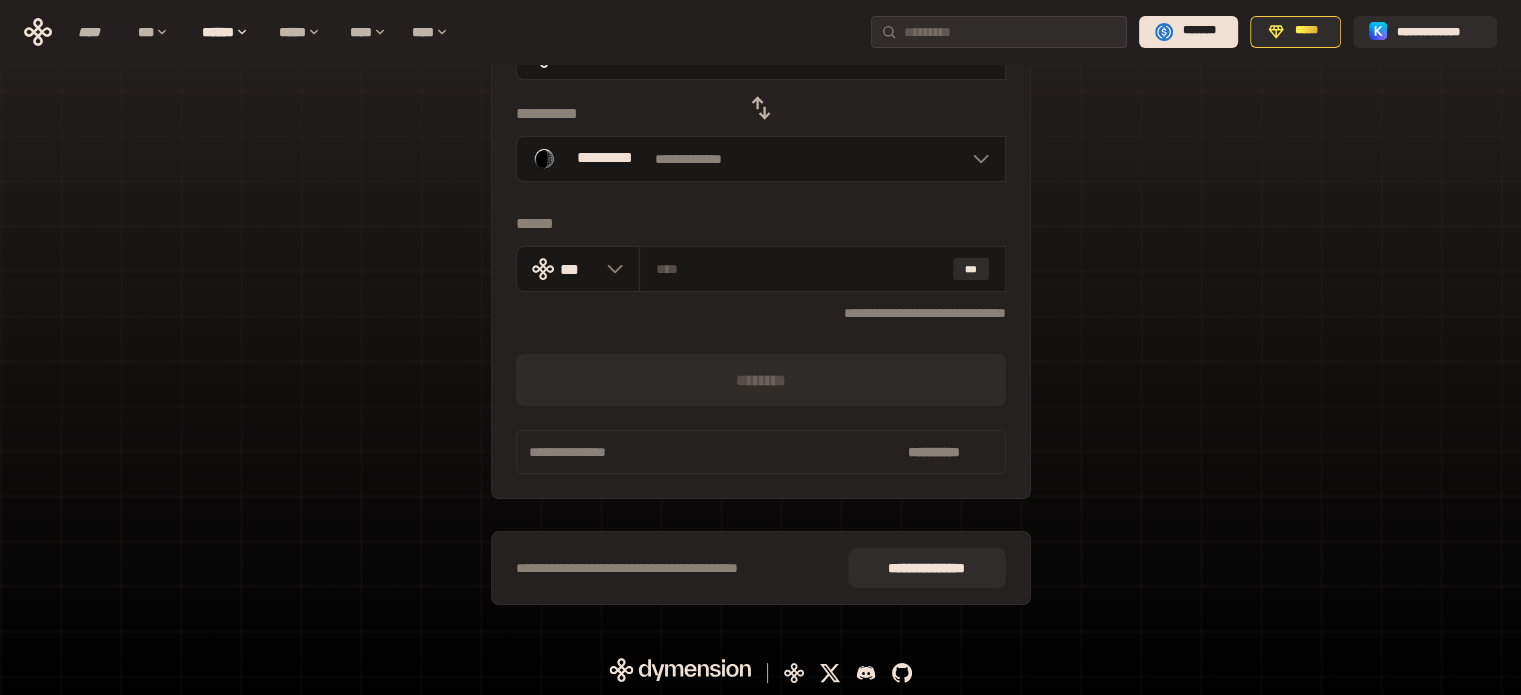 scroll, scrollTop: 0, scrollLeft: 0, axis: both 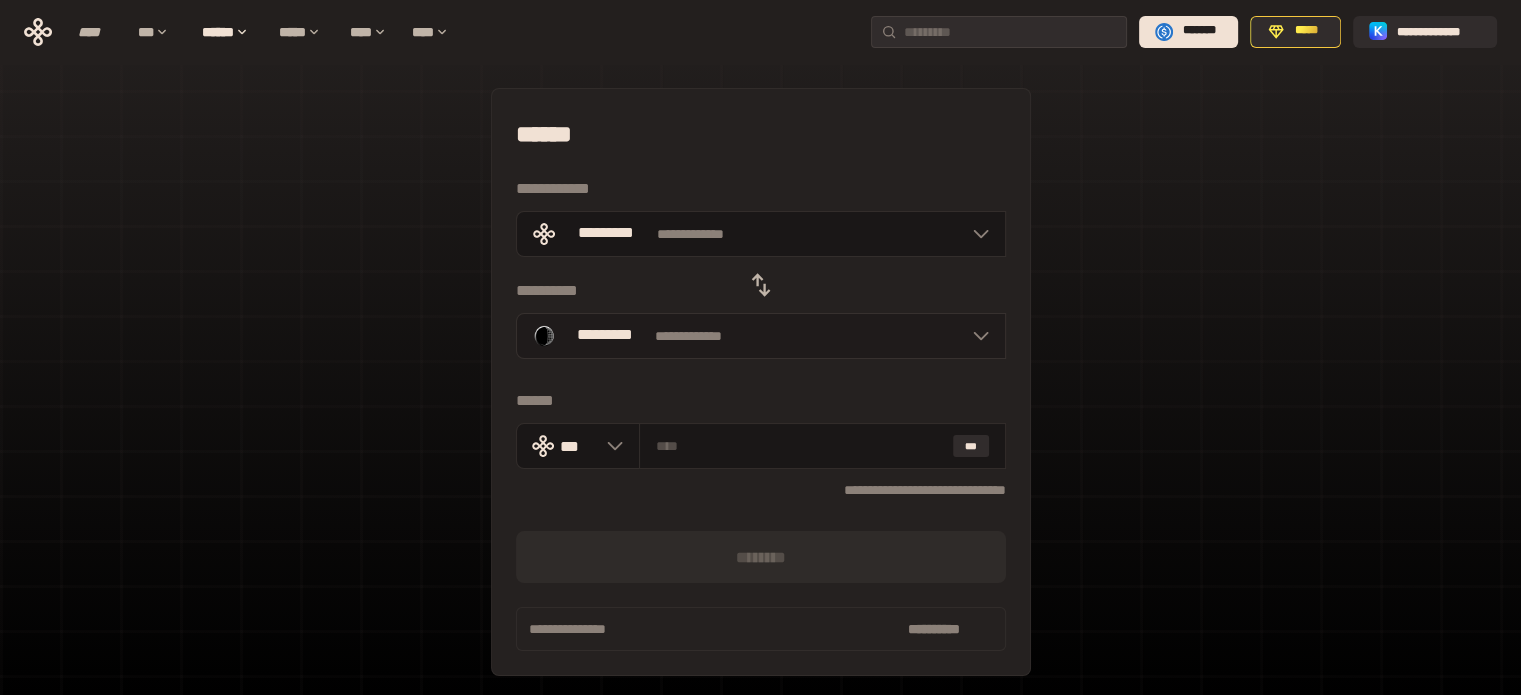 click 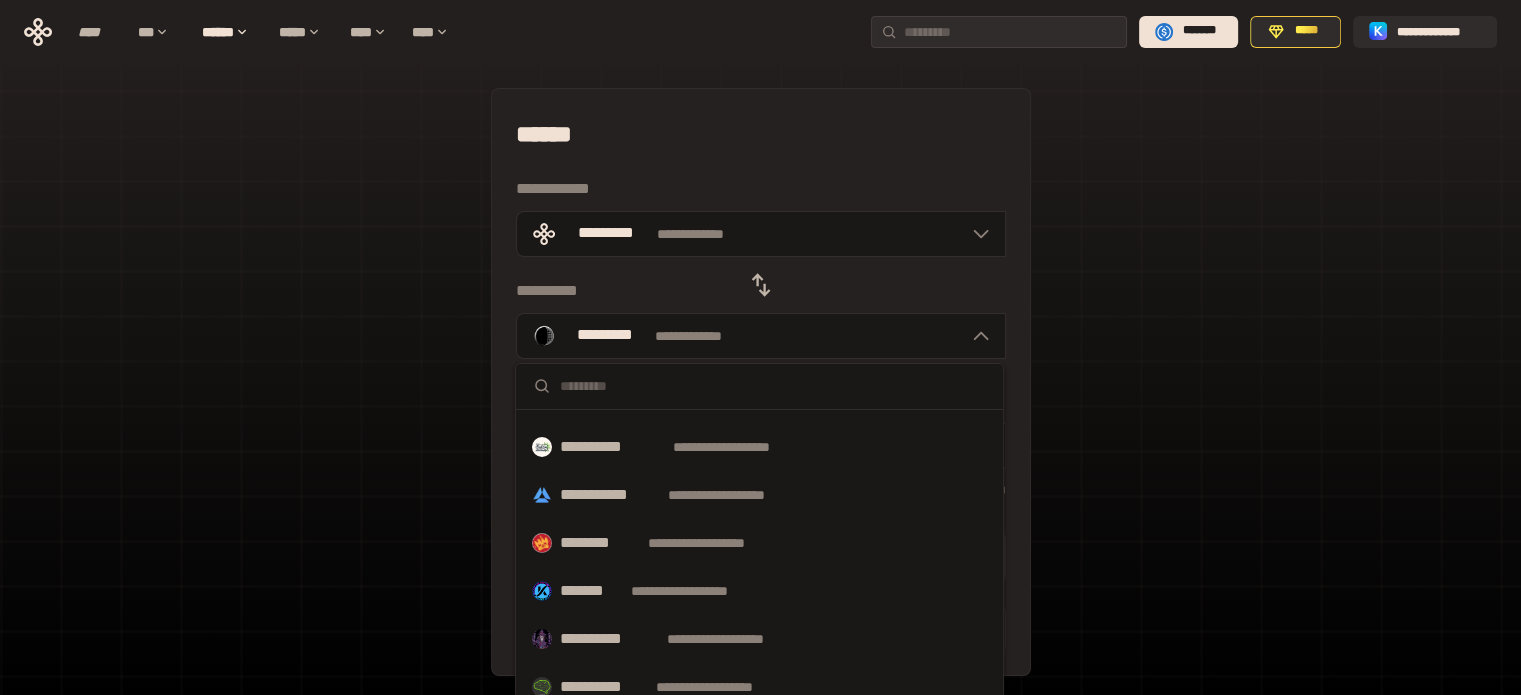 scroll, scrollTop: 400, scrollLeft: 0, axis: vertical 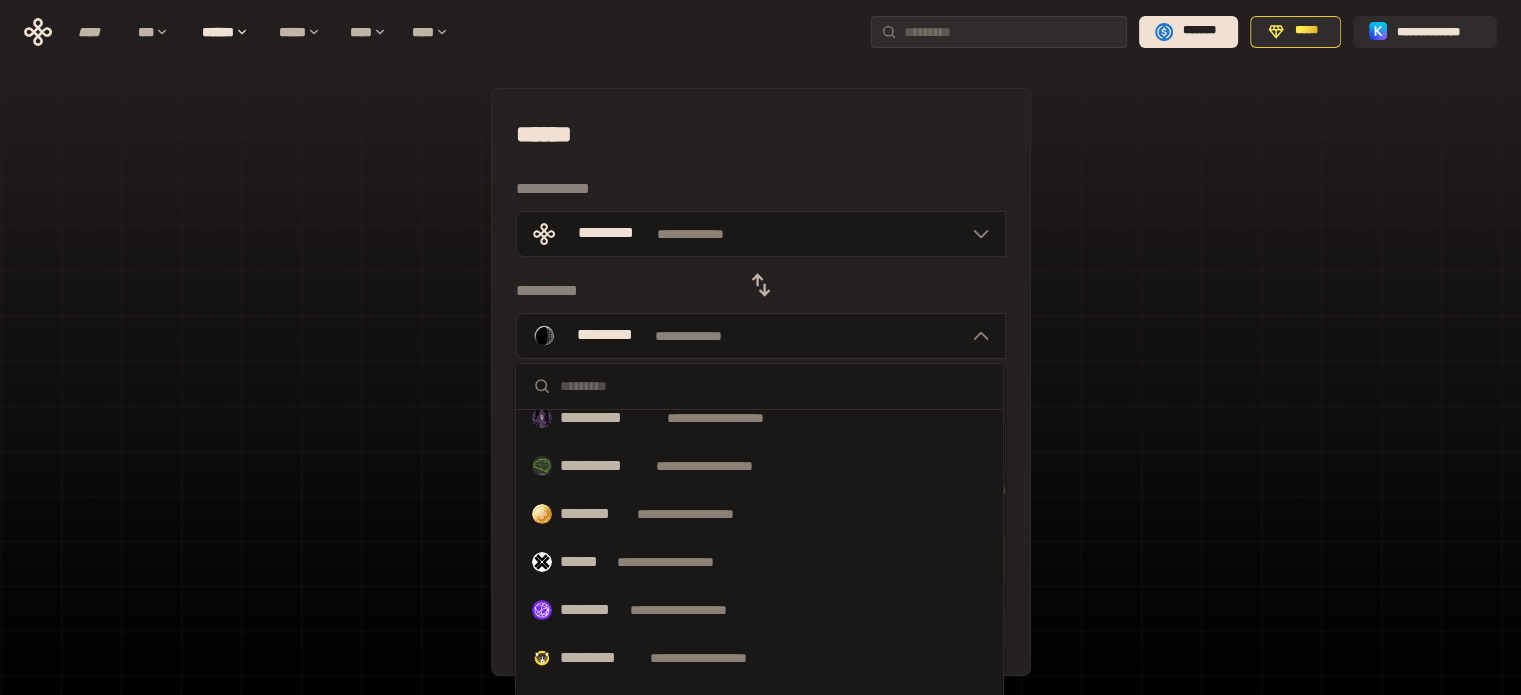 click on "**********" at bounding box center (760, 445) 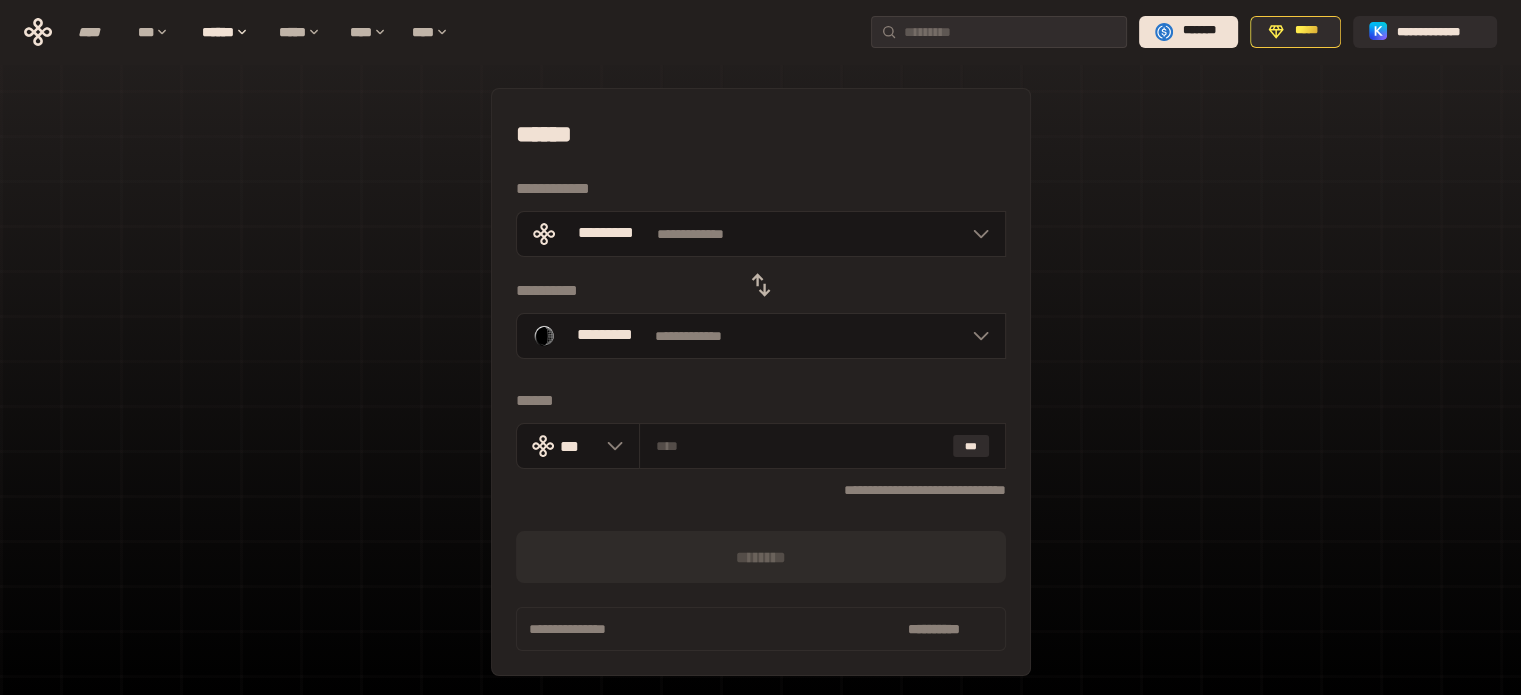 scroll, scrollTop: 72, scrollLeft: 0, axis: vertical 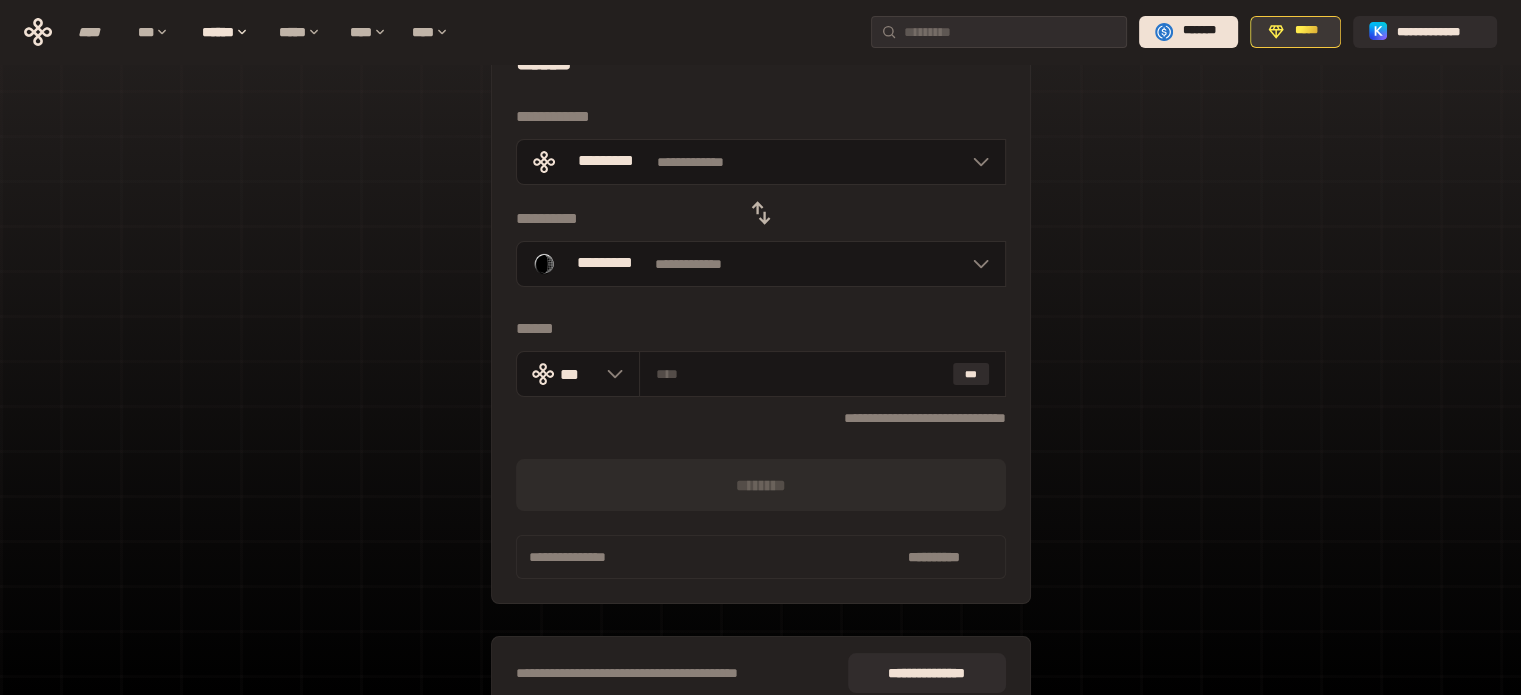 click on "*****" at bounding box center (1306, 31) 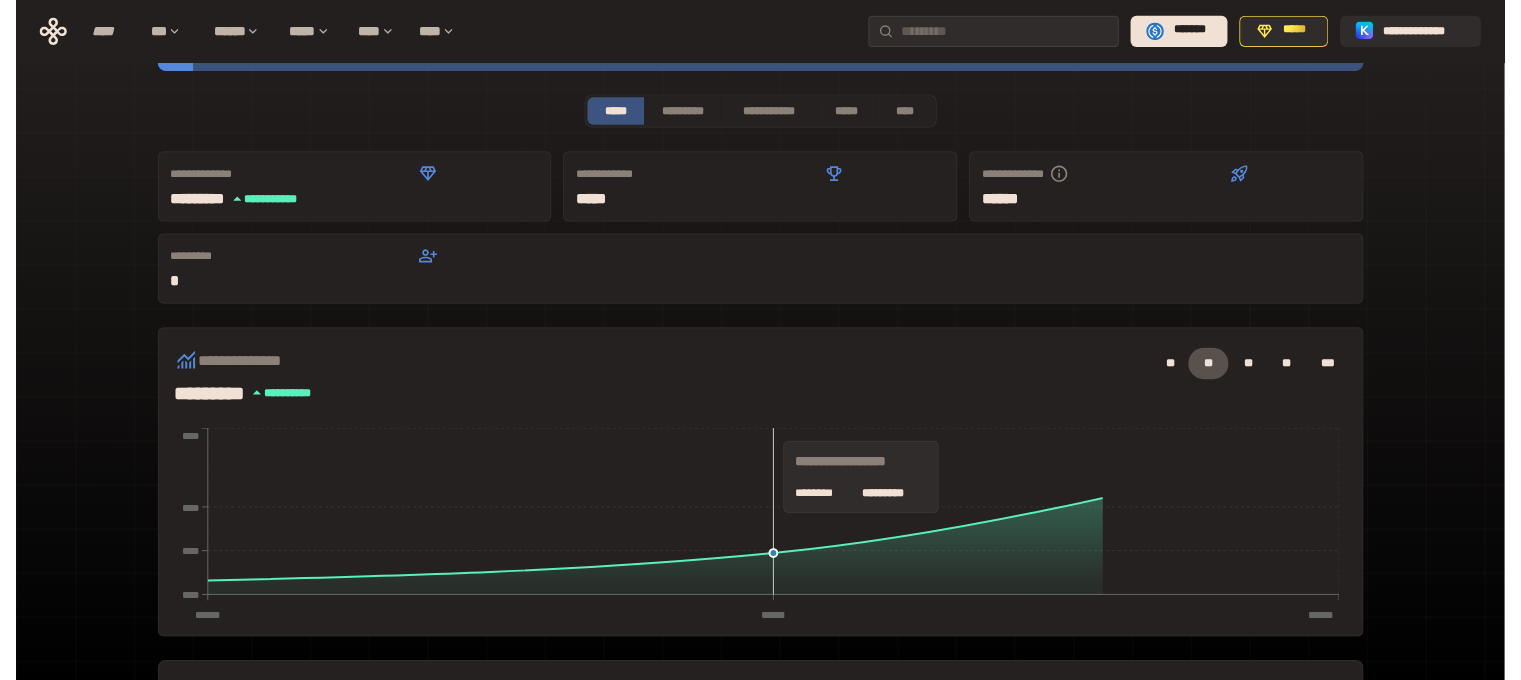 scroll, scrollTop: 589, scrollLeft: 0, axis: vertical 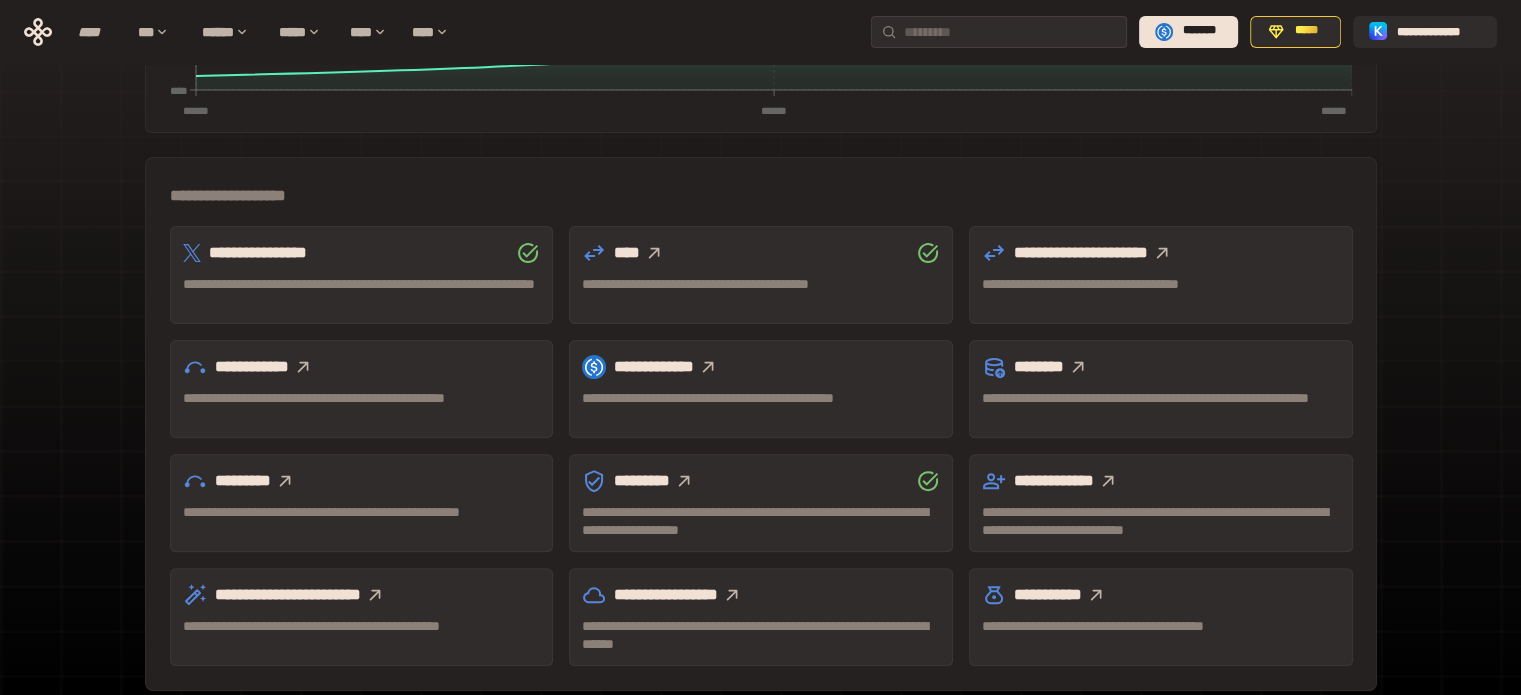 click 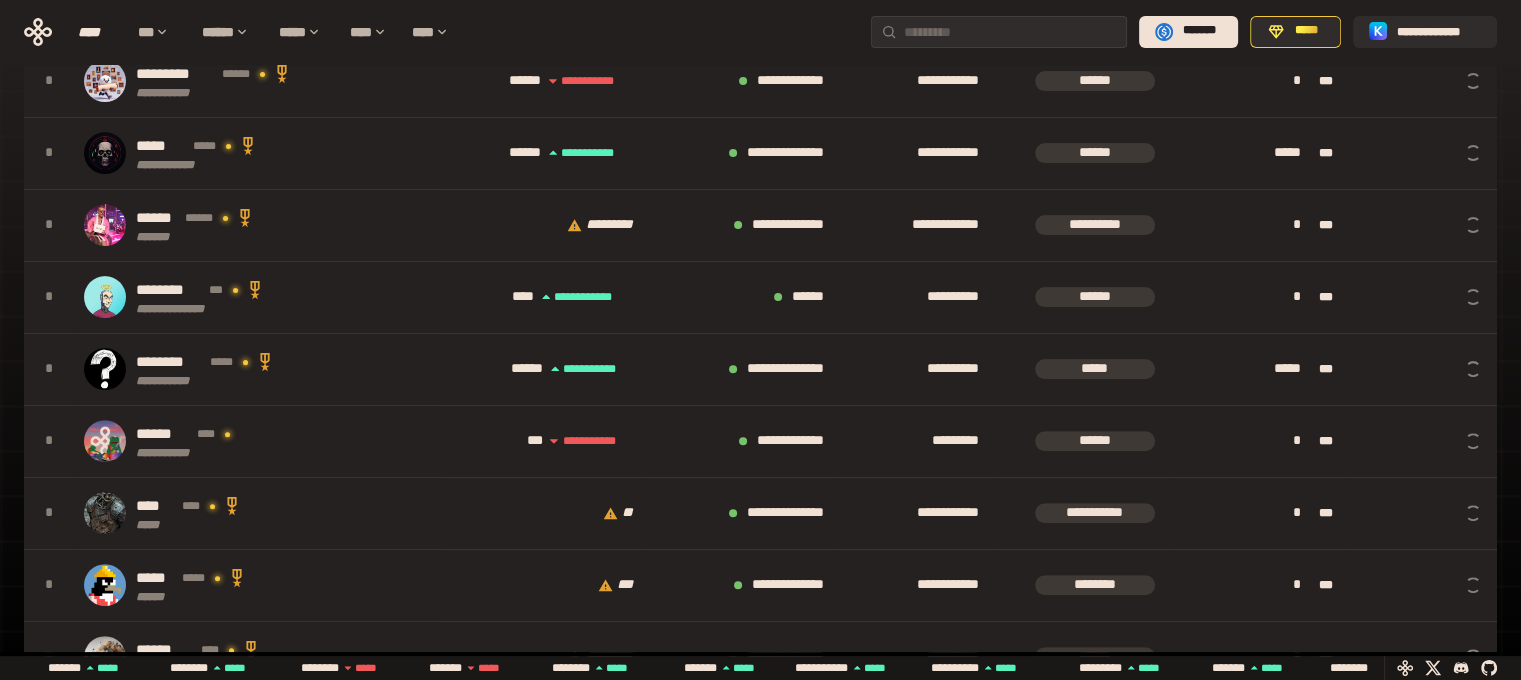 scroll, scrollTop: 0, scrollLeft: 16, axis: horizontal 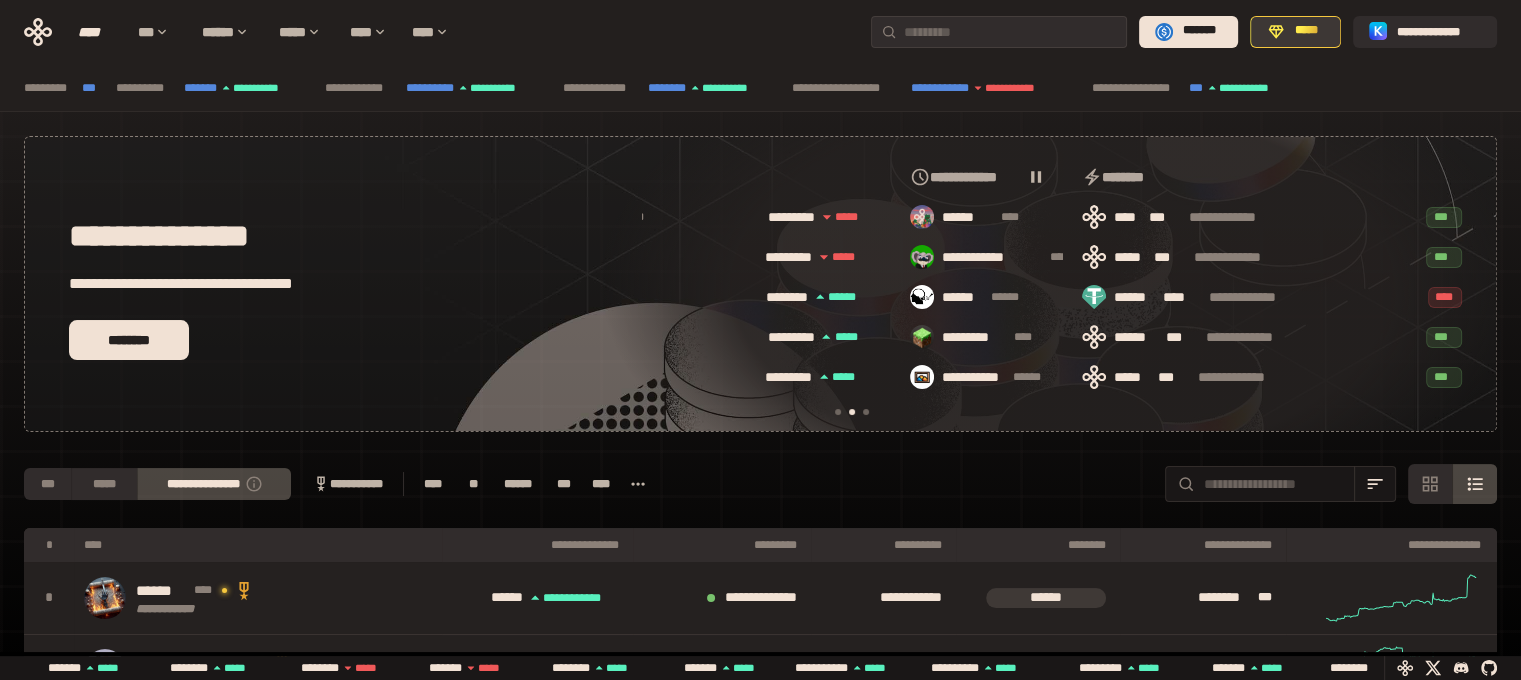 click on "*****" at bounding box center (1295, 32) 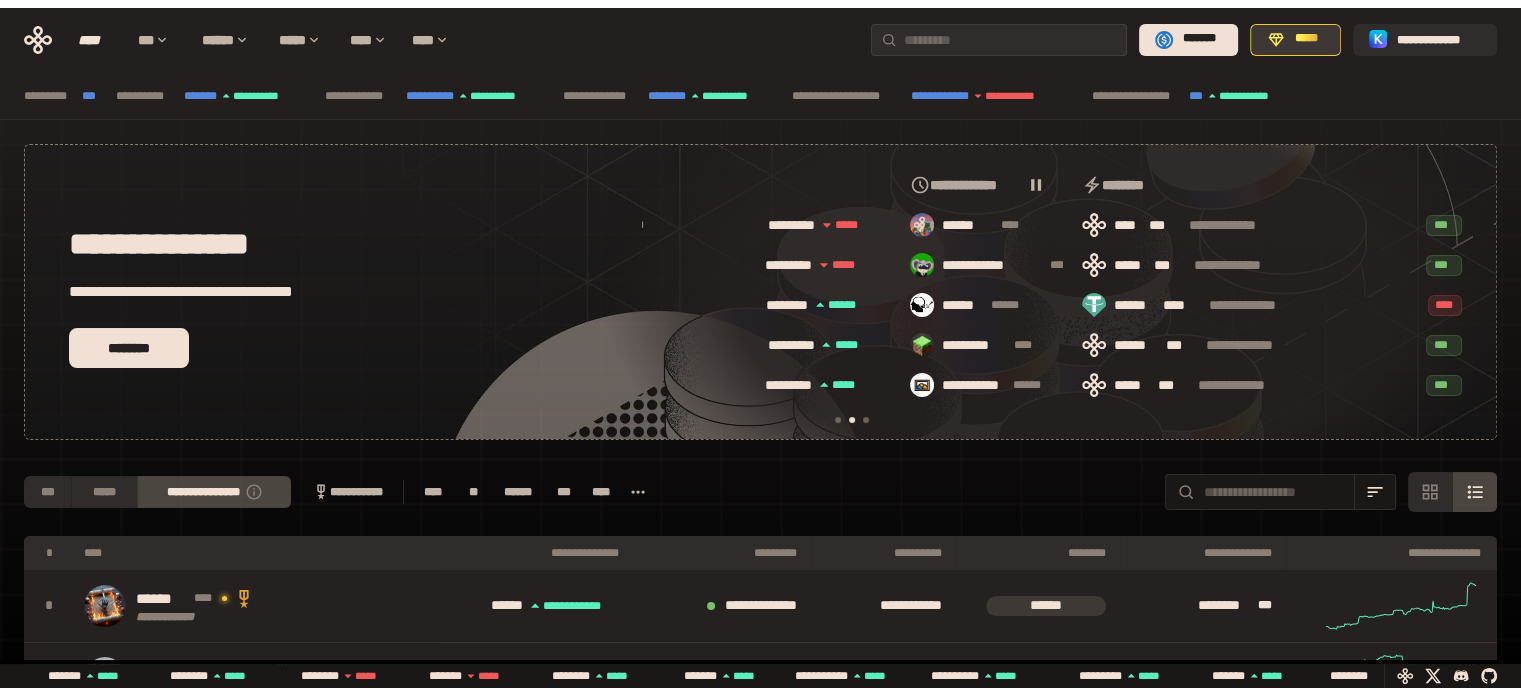 scroll, scrollTop: 0, scrollLeft: 0, axis: both 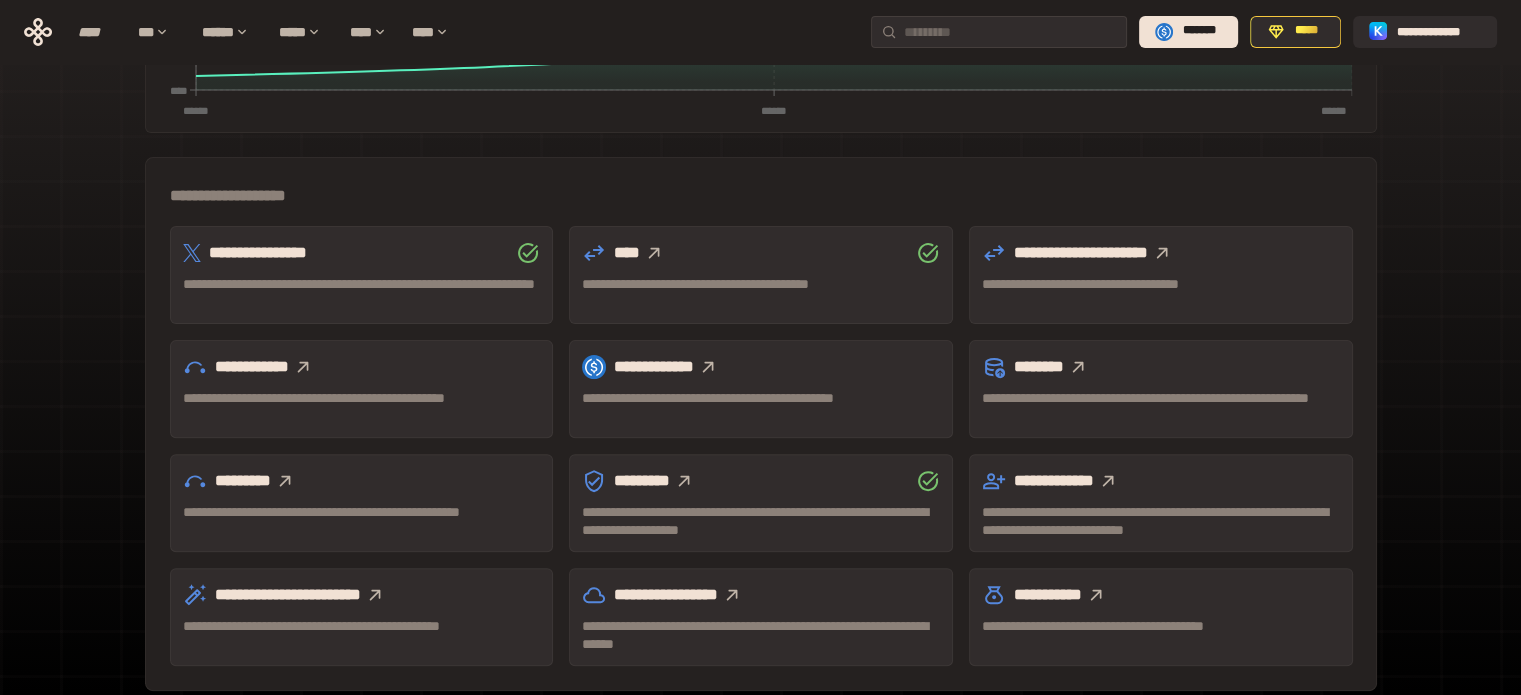 click 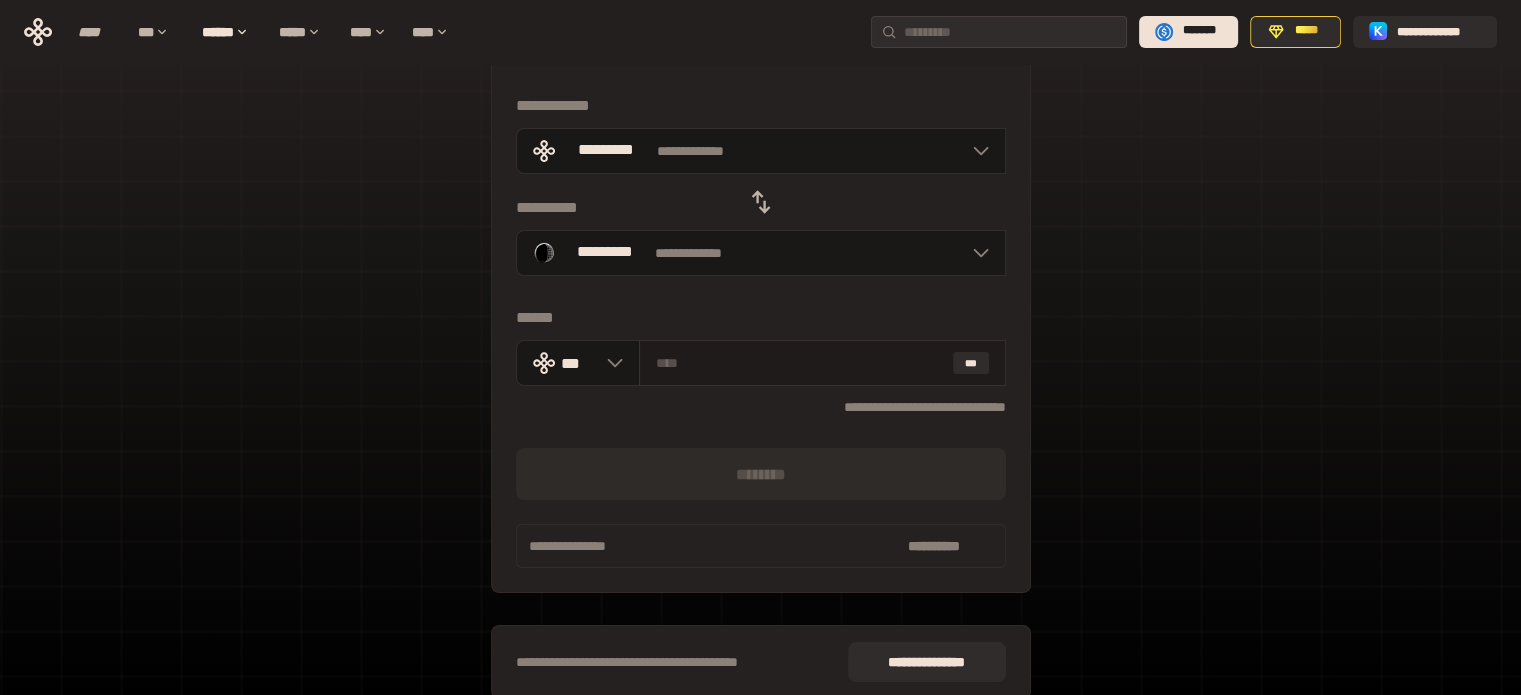 scroll, scrollTop: 0, scrollLeft: 0, axis: both 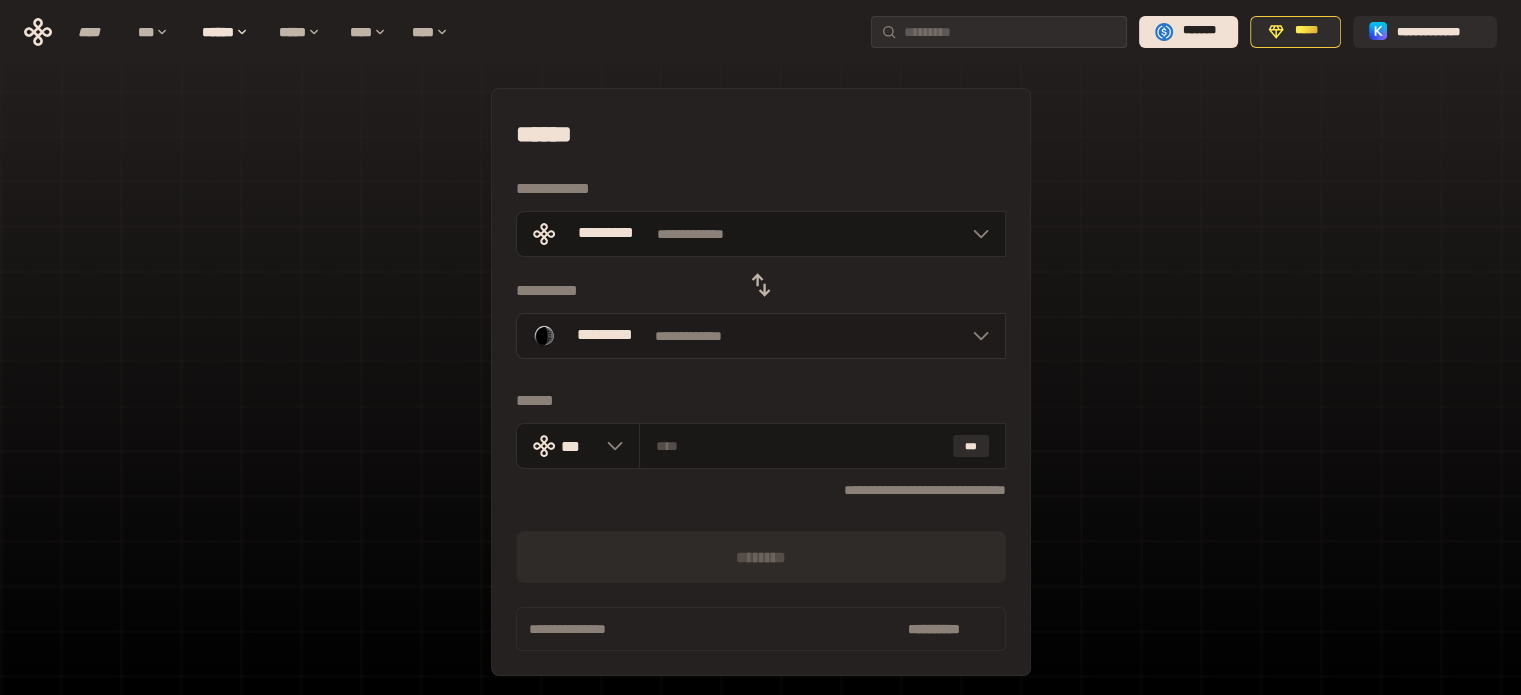 click 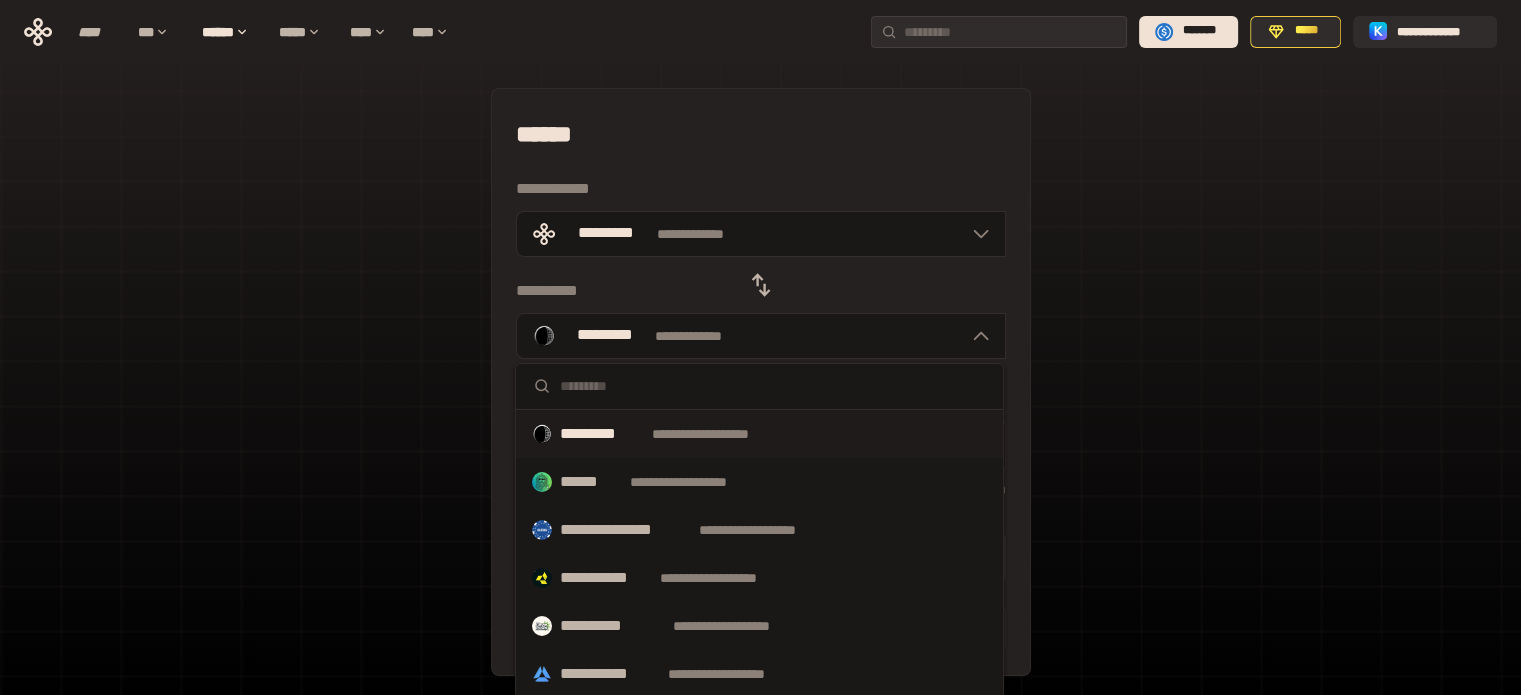 click at bounding box center (773, 386) 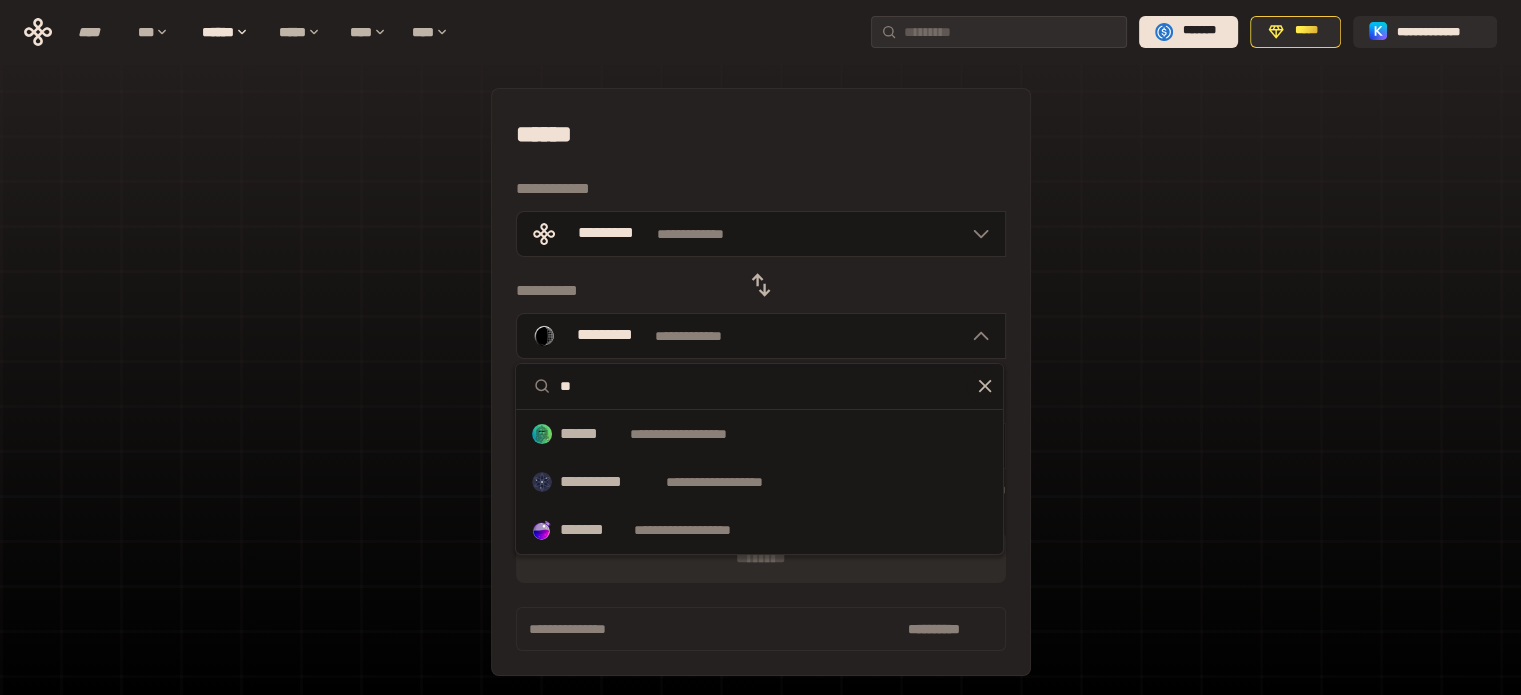 type on "**" 